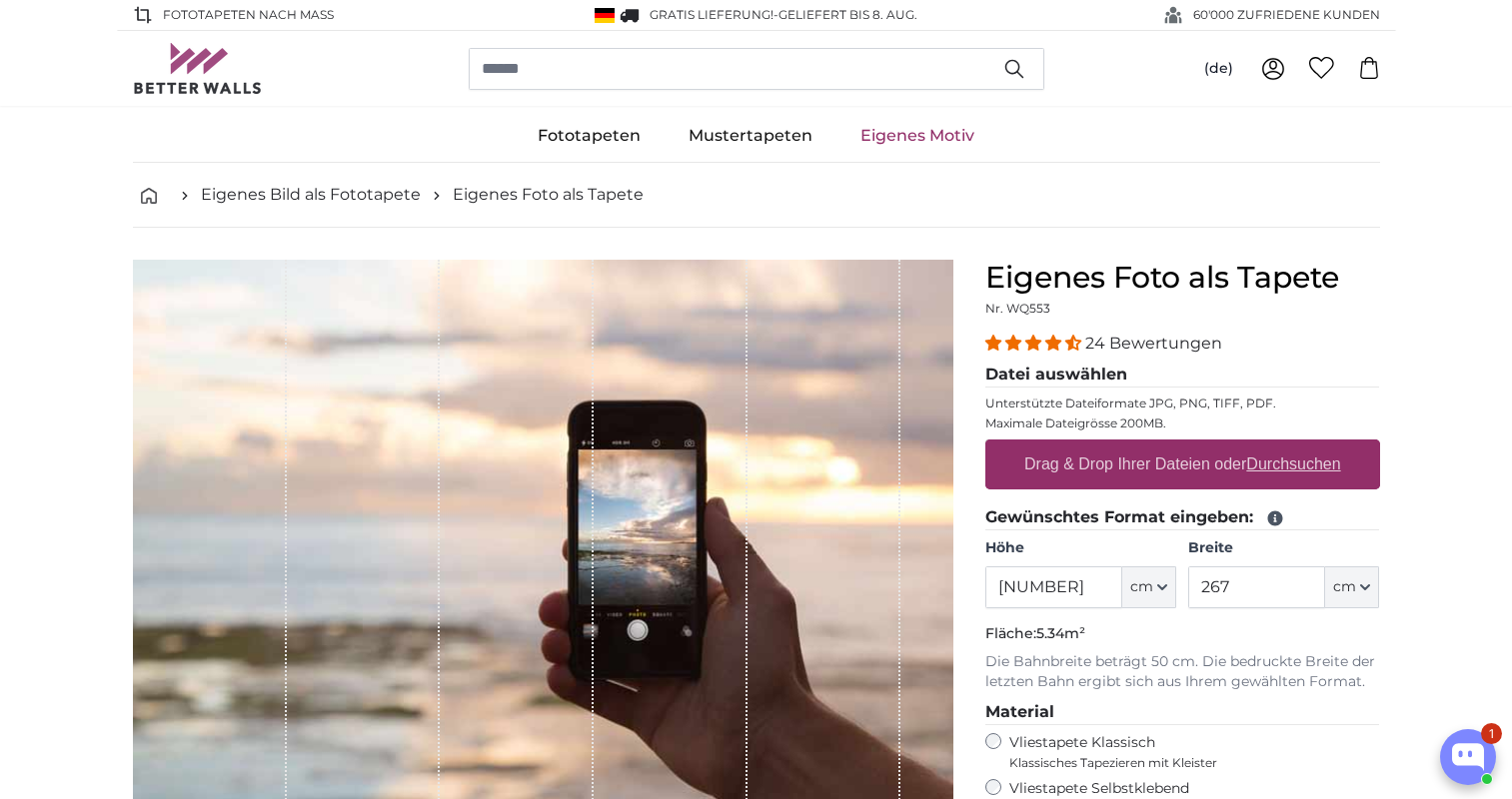 scroll, scrollTop: 0, scrollLeft: 0, axis: both 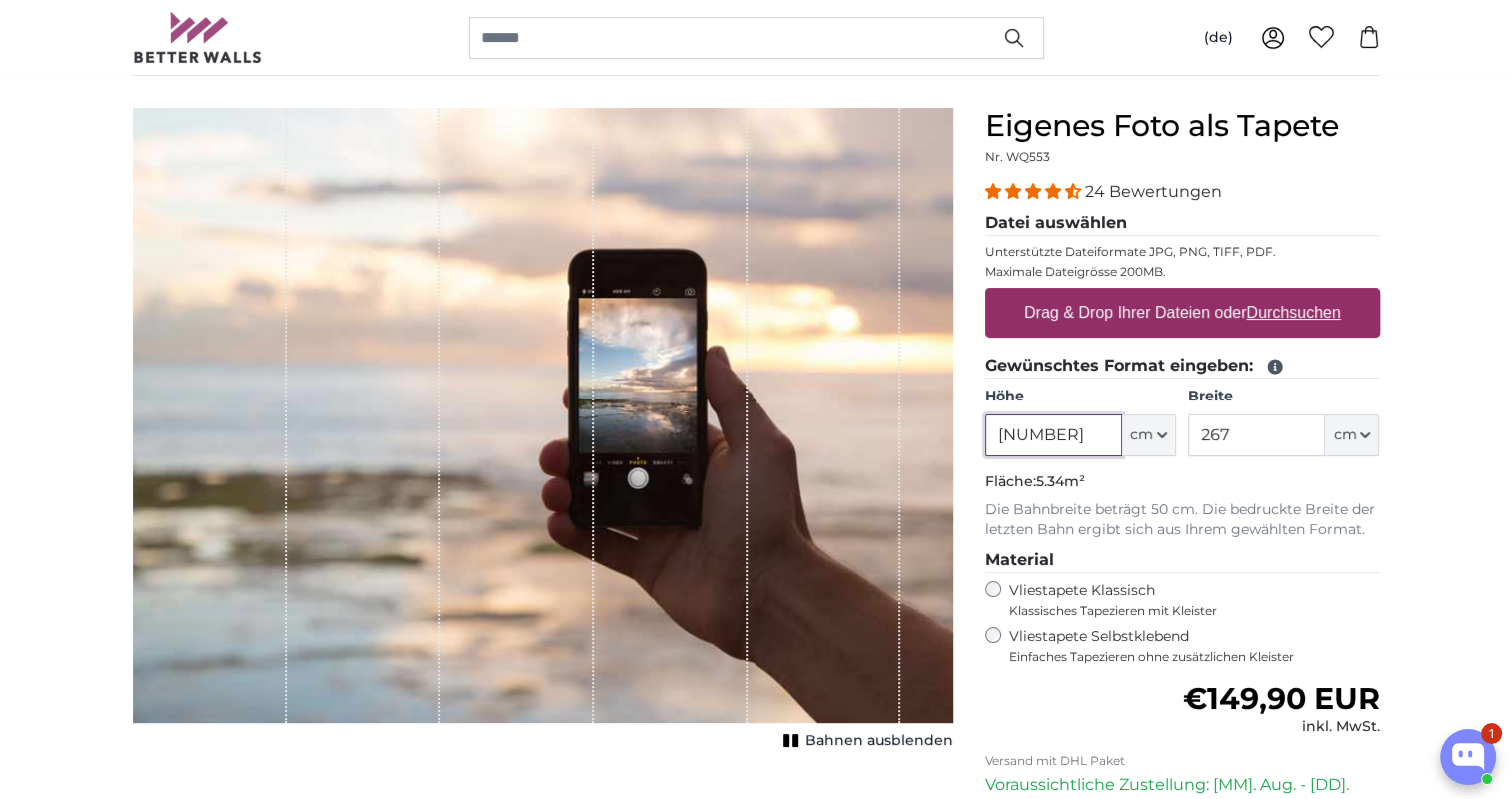 click on "[NUMBER]" at bounding box center [1053, 435] 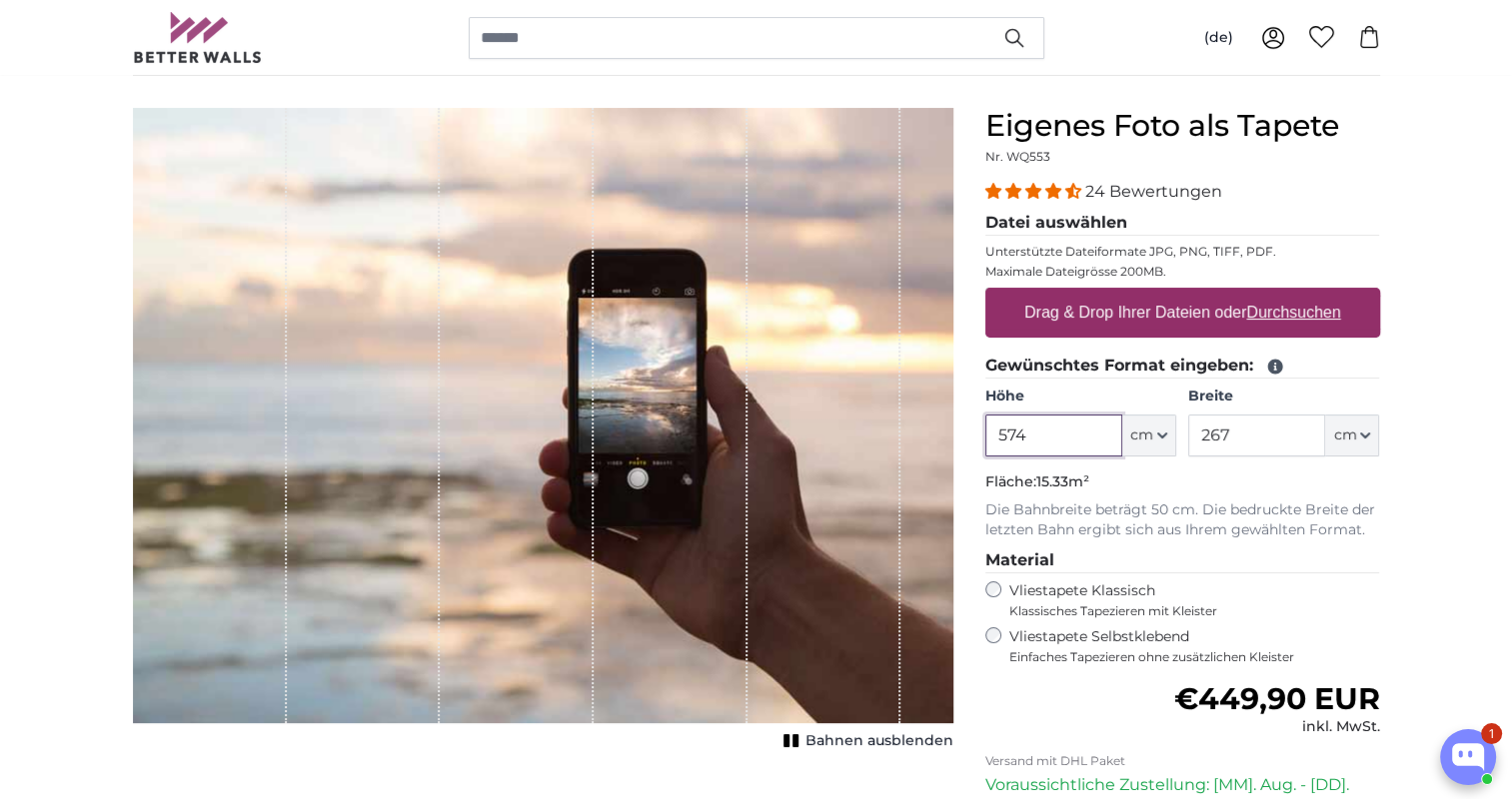 type on "574" 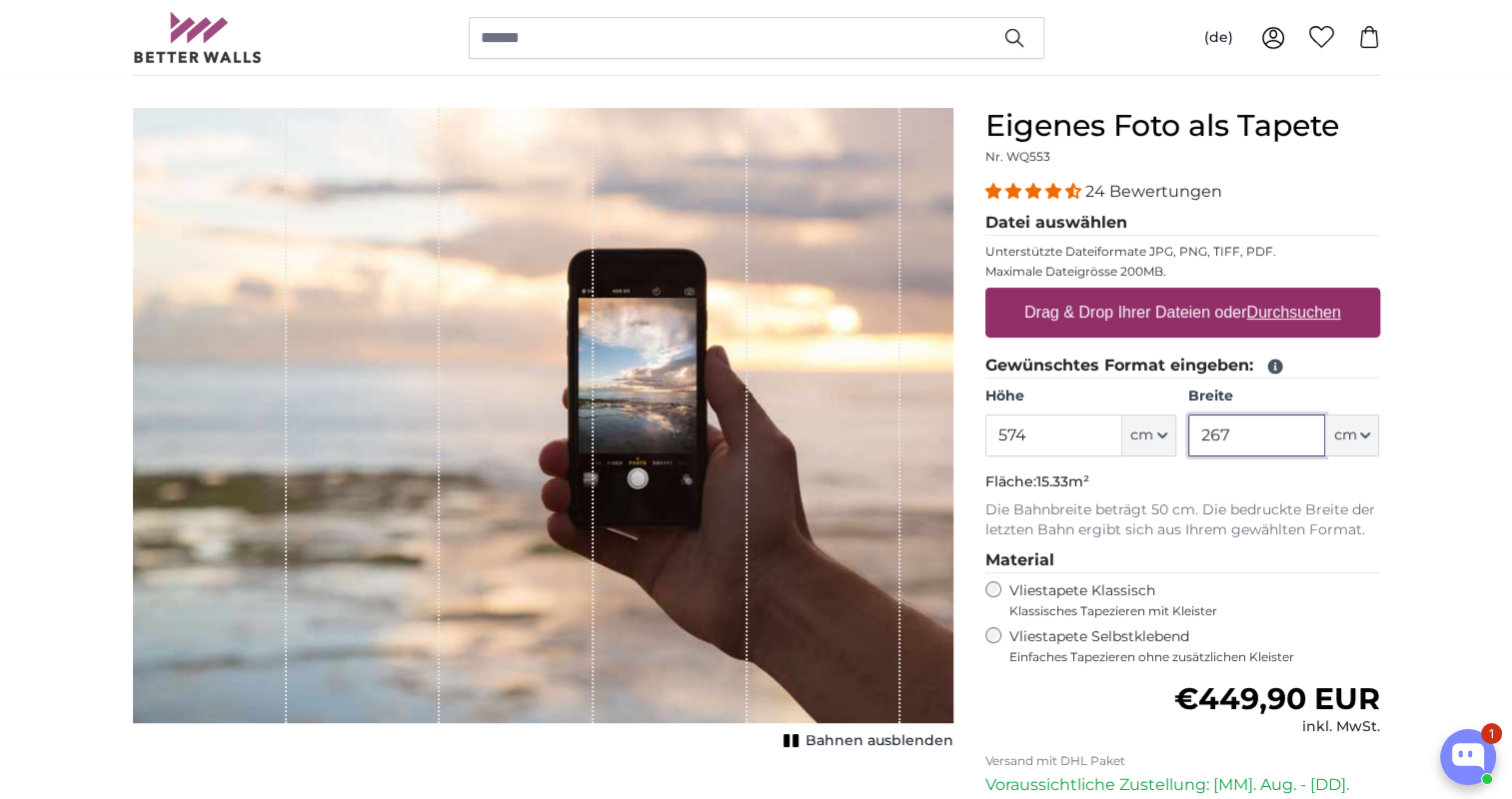 click on "267" at bounding box center (1256, 435) 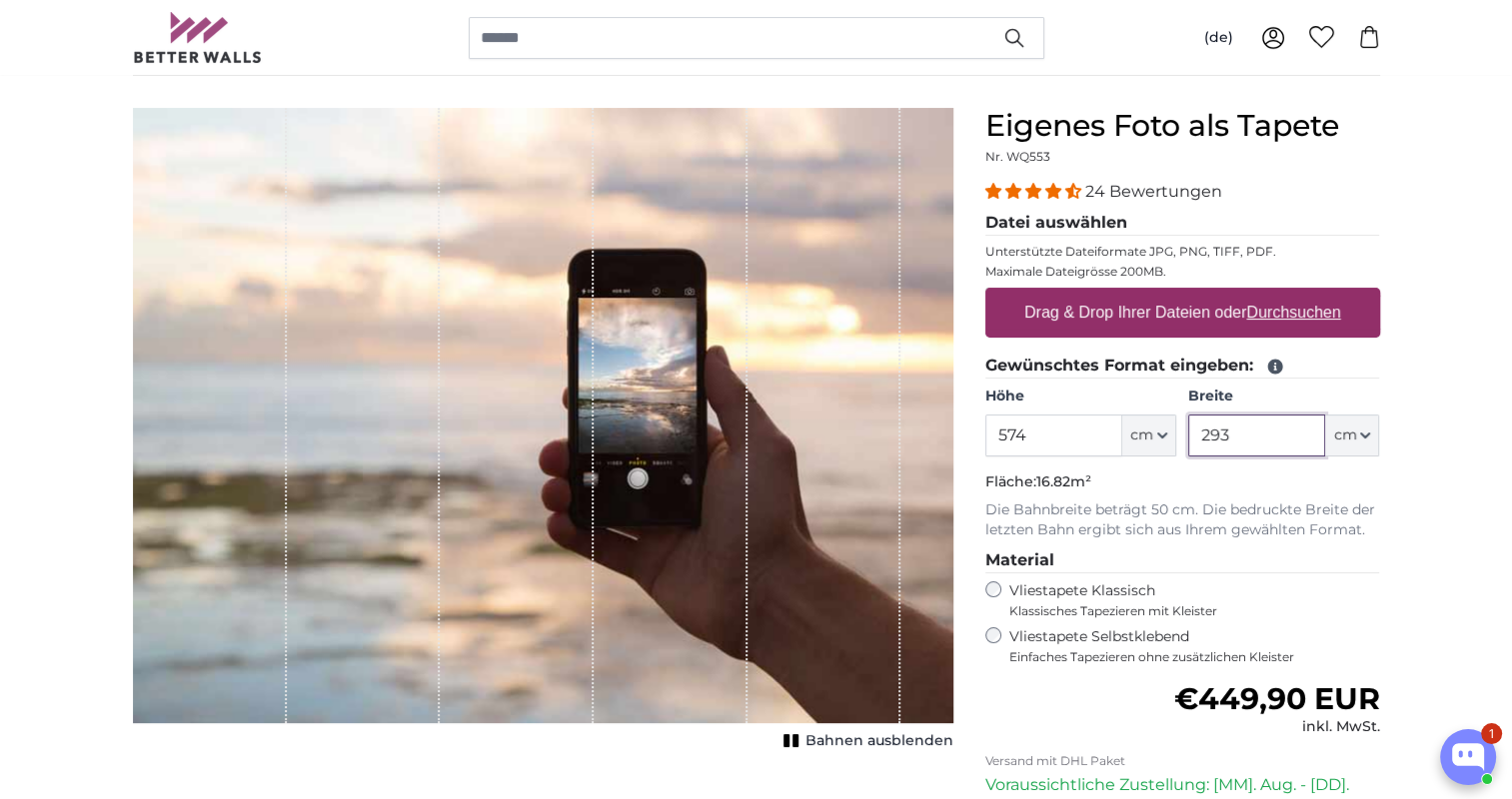 type on "293" 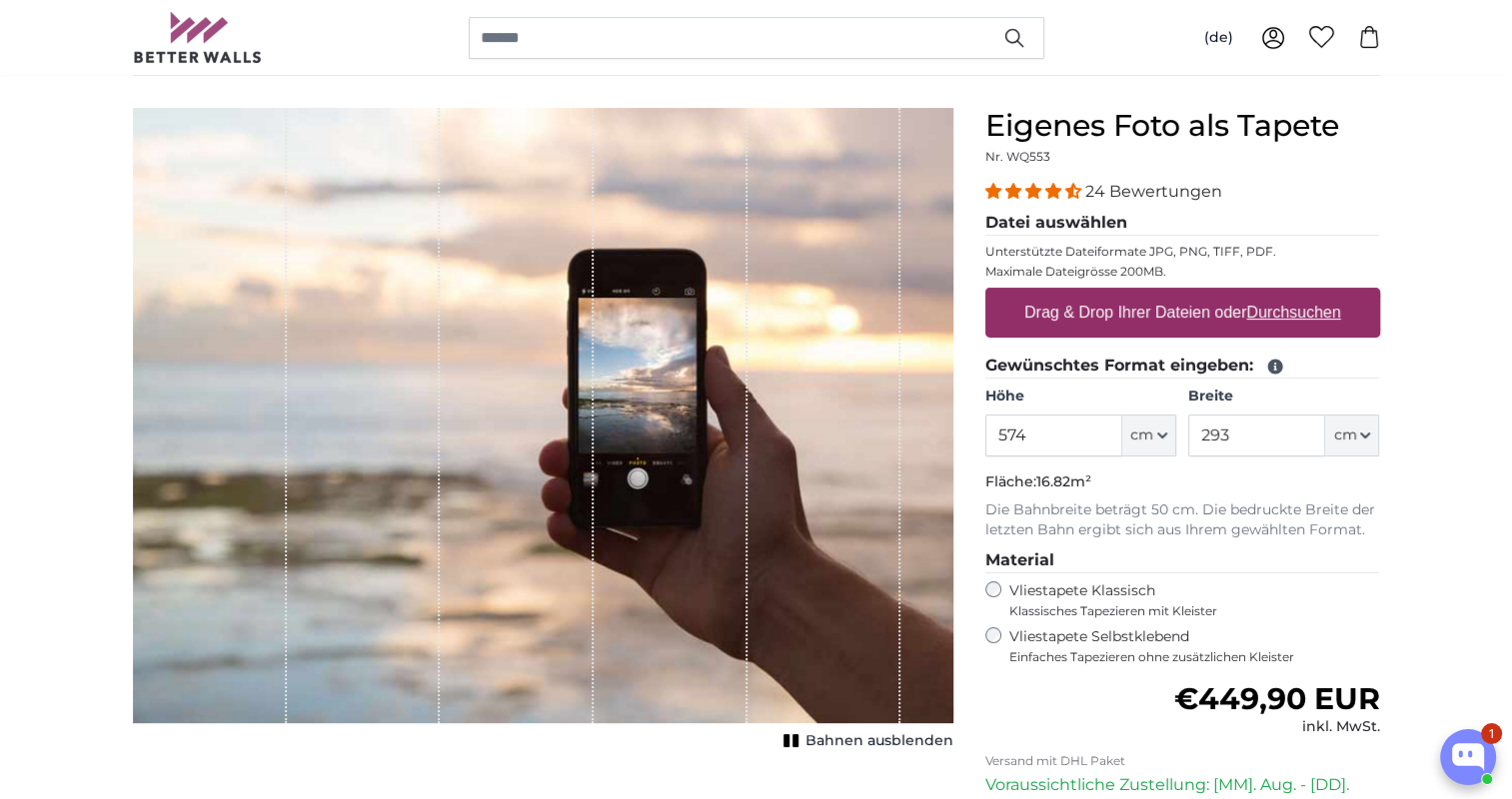 click on "Eigenes Bild als Fototapete
Eigenes Foto als Tapete
Eigenes Foto als Tapete
Abbrechen
Bild zuschneiden" at bounding box center (756, 2499) 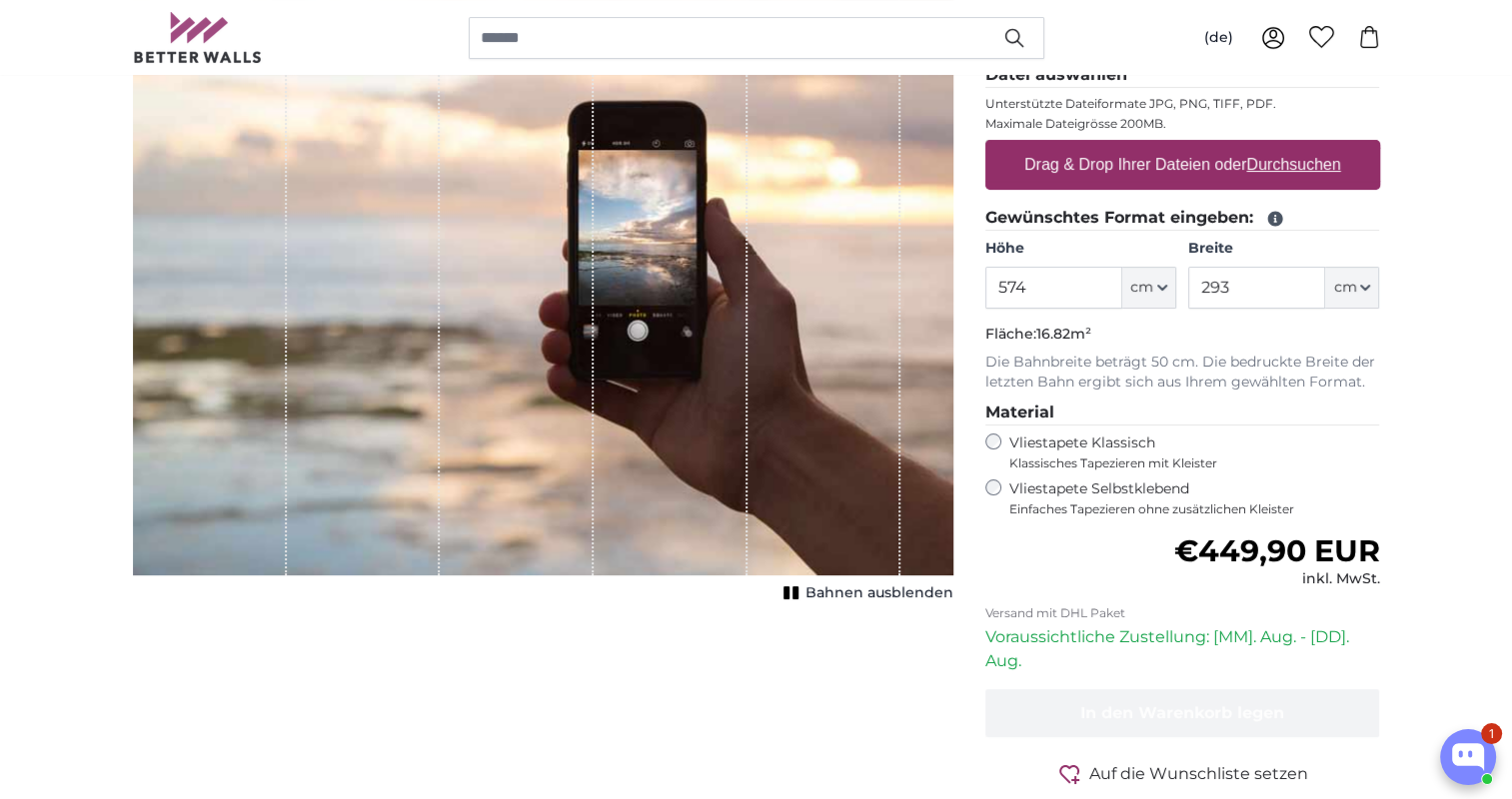 scroll, scrollTop: 299, scrollLeft: 0, axis: vertical 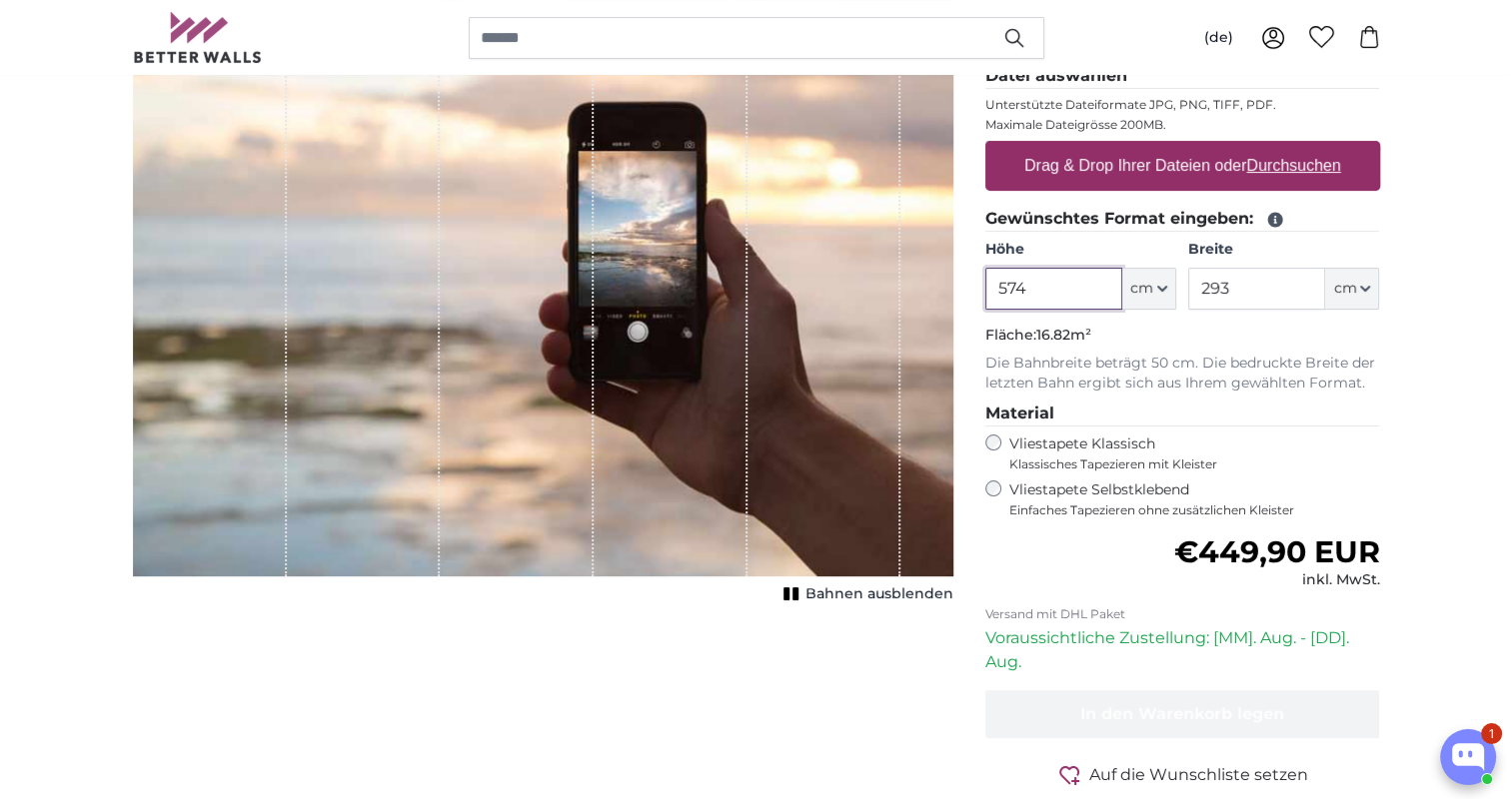 click on "574" at bounding box center (1053, 289) 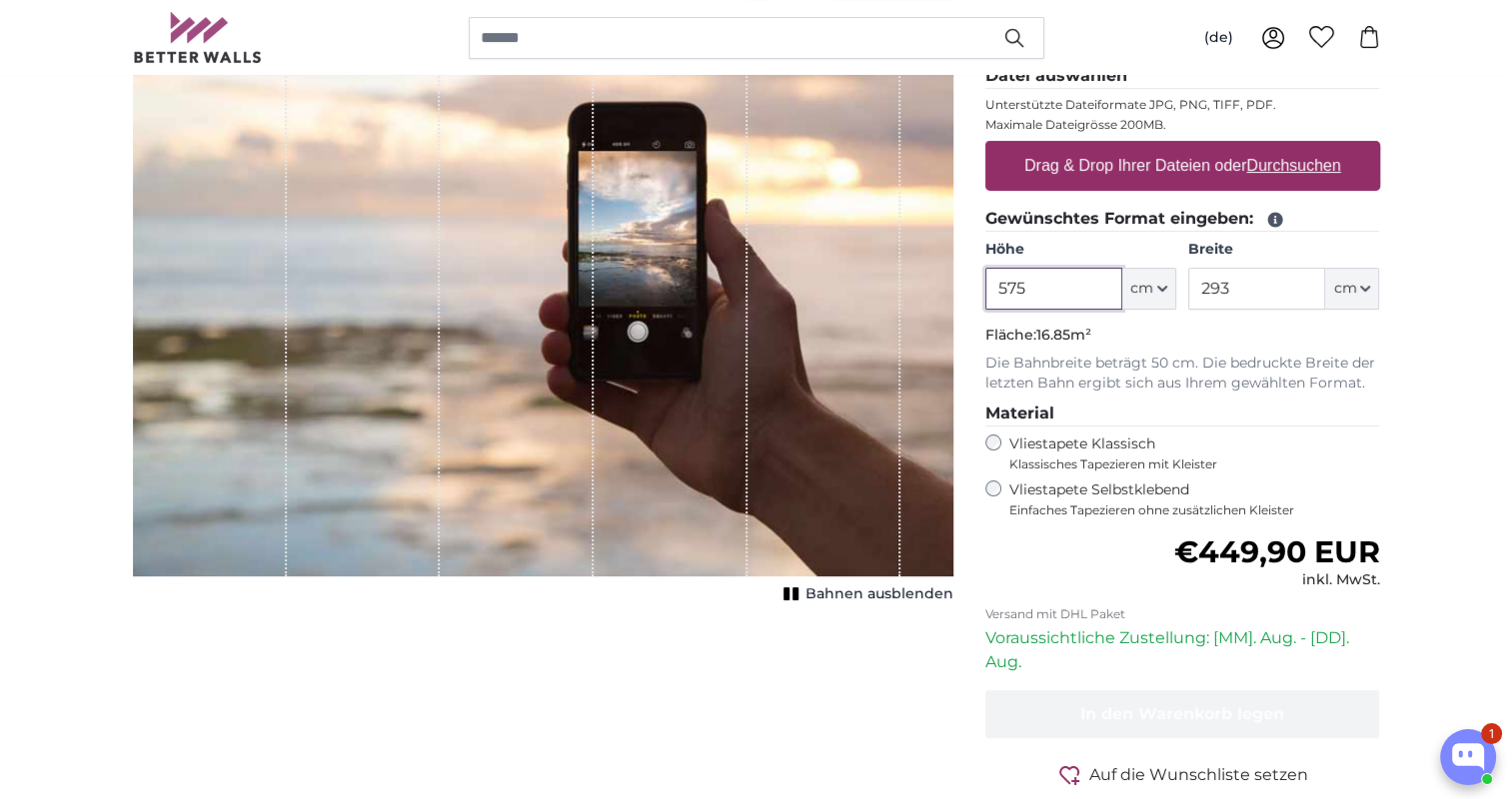 type on "575" 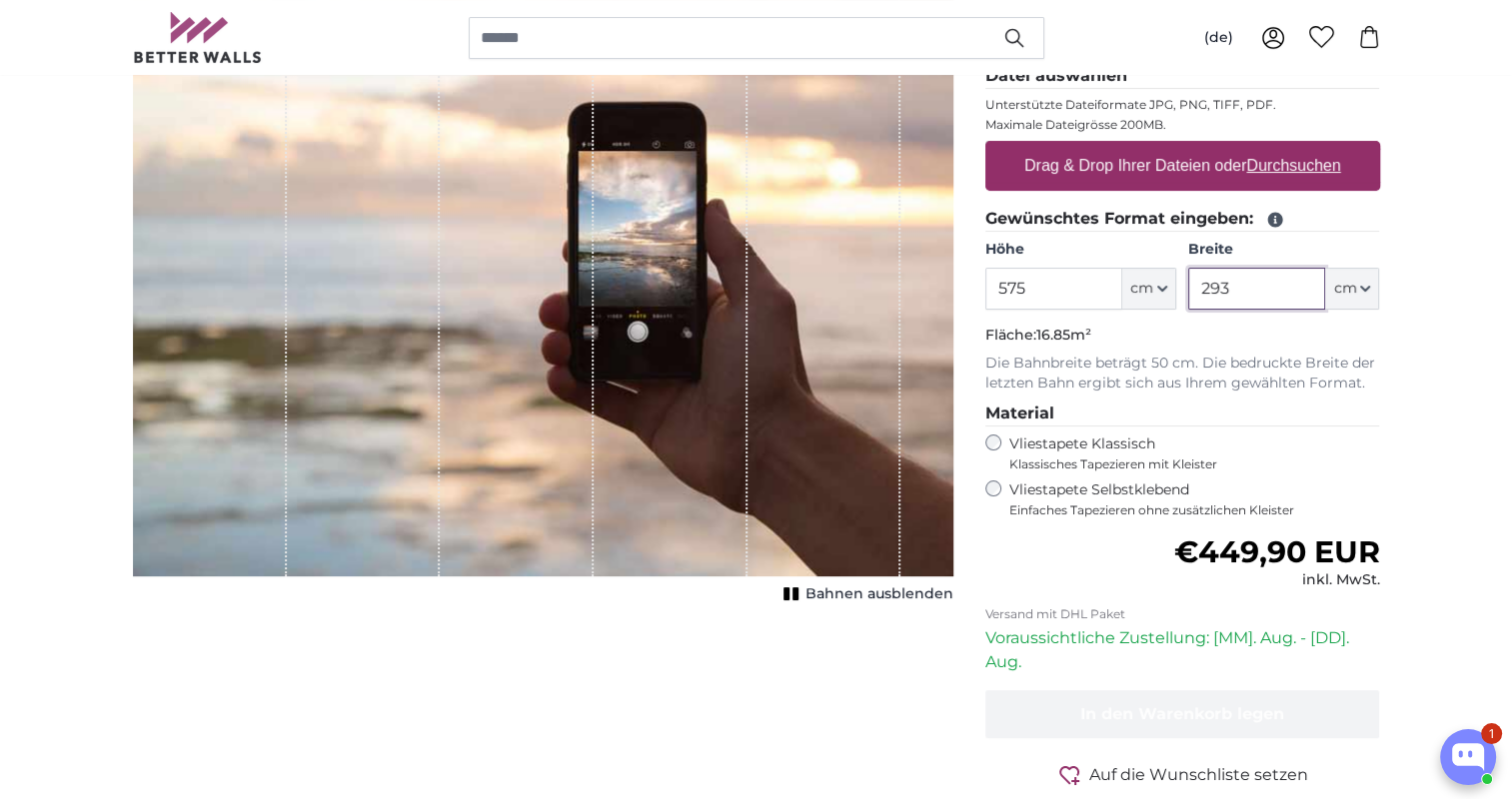 click on "293" at bounding box center (1256, 289) 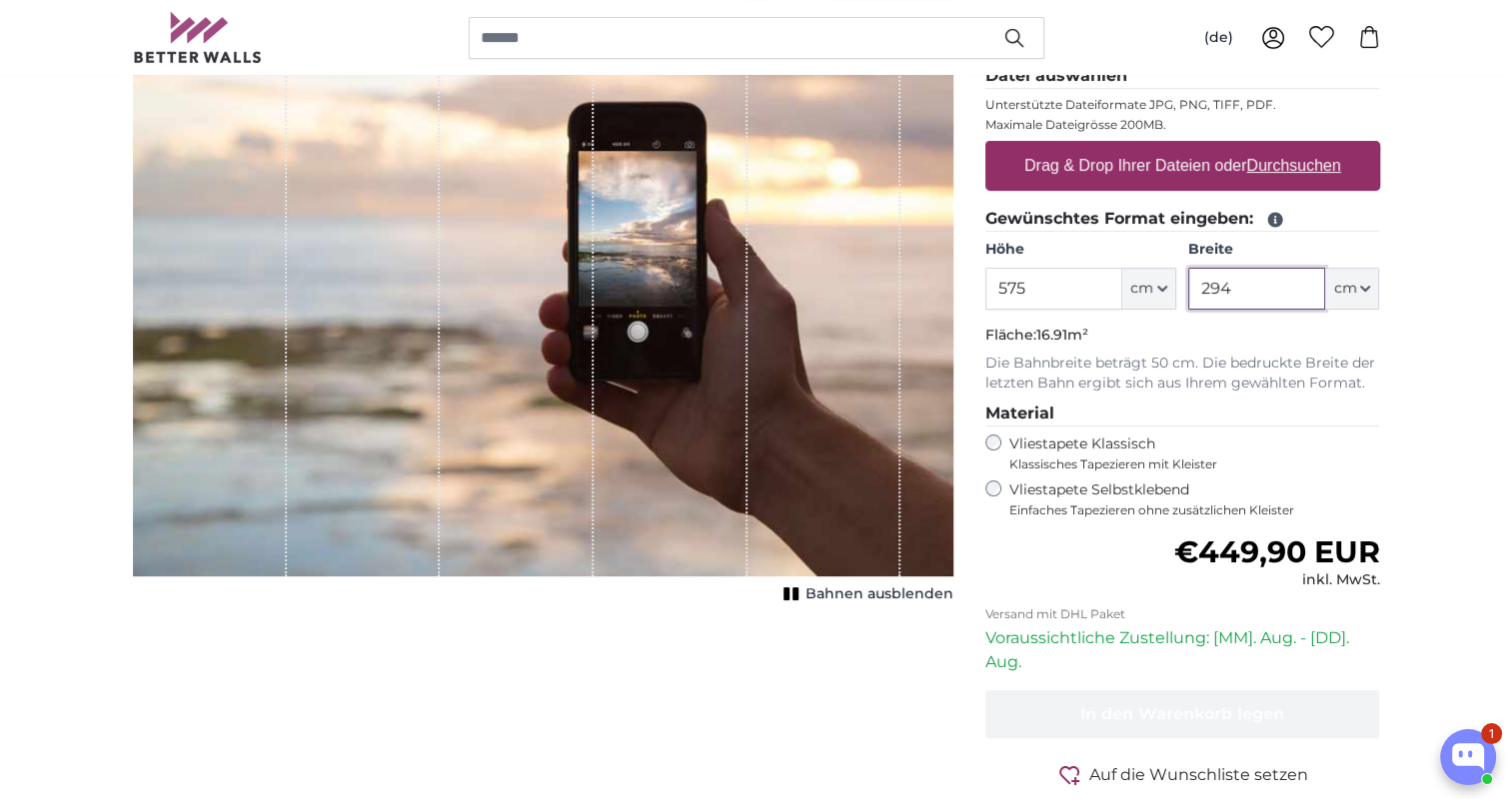 type on "294" 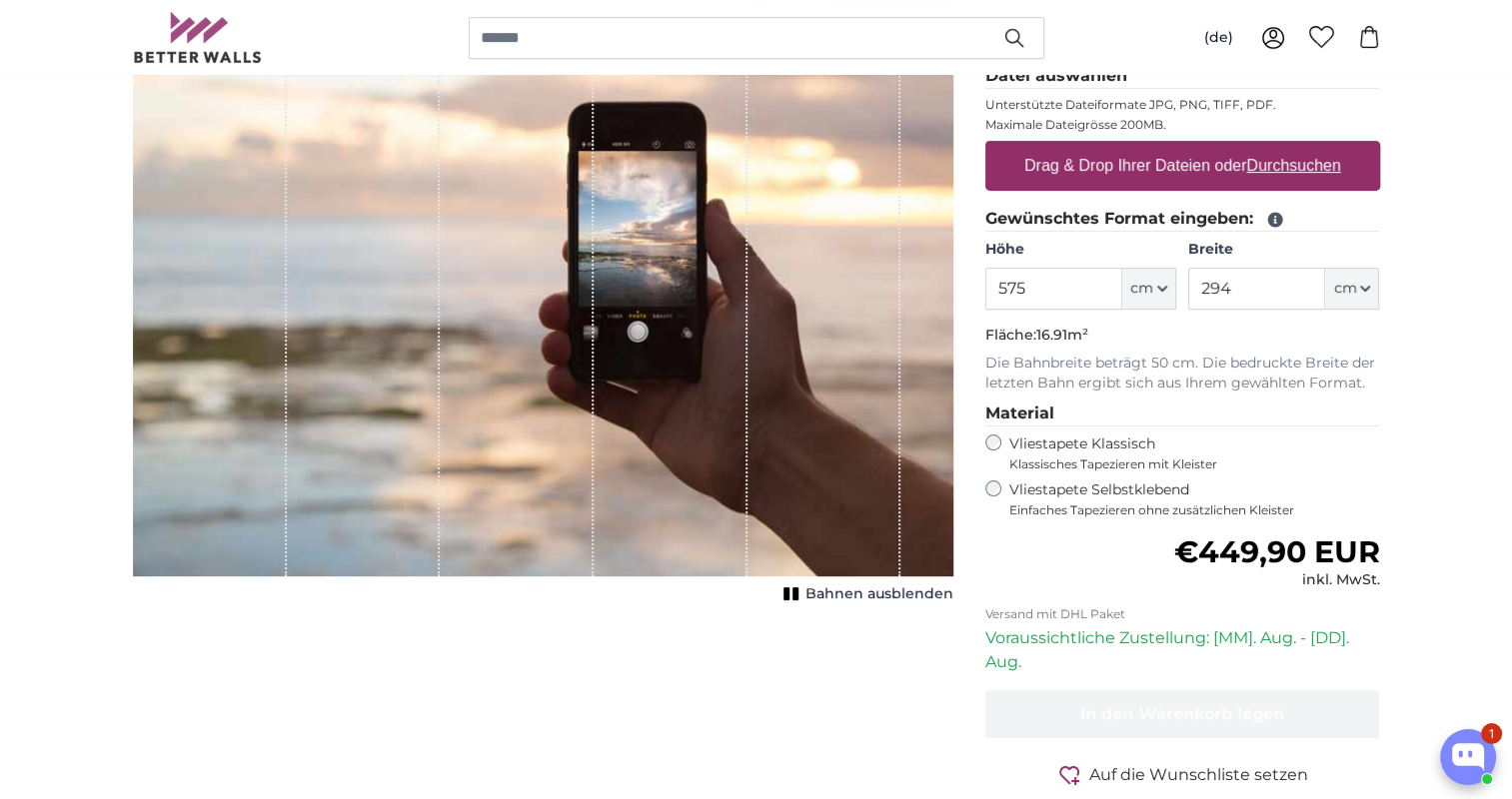 click on "Eigenes Bild als Fototapete
Eigenes Foto als Tapete
Eigenes Foto als Tapete
Abbrechen
Bild zuschneiden" at bounding box center [756, 2352] 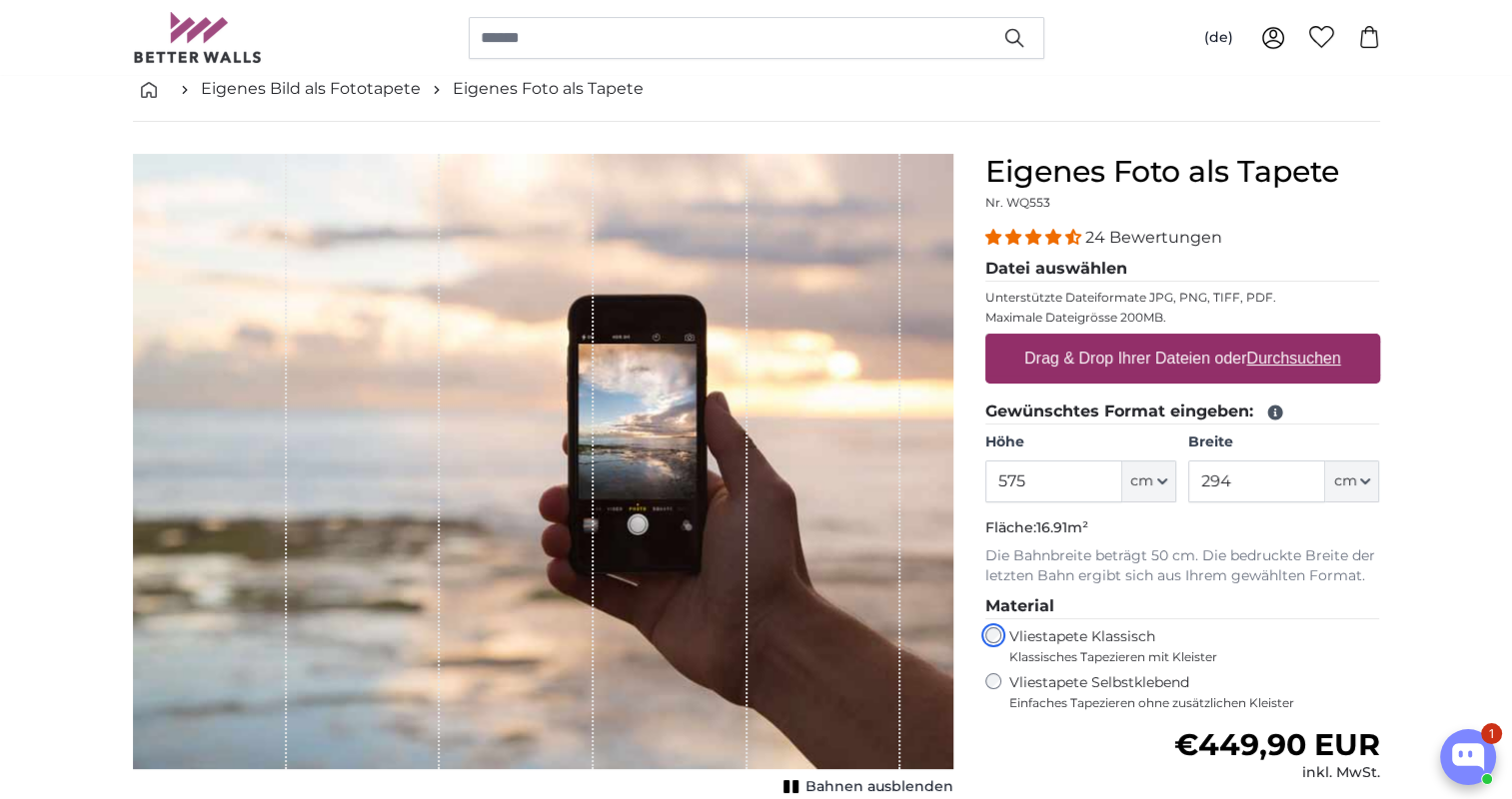 scroll, scrollTop: 107, scrollLeft: 0, axis: vertical 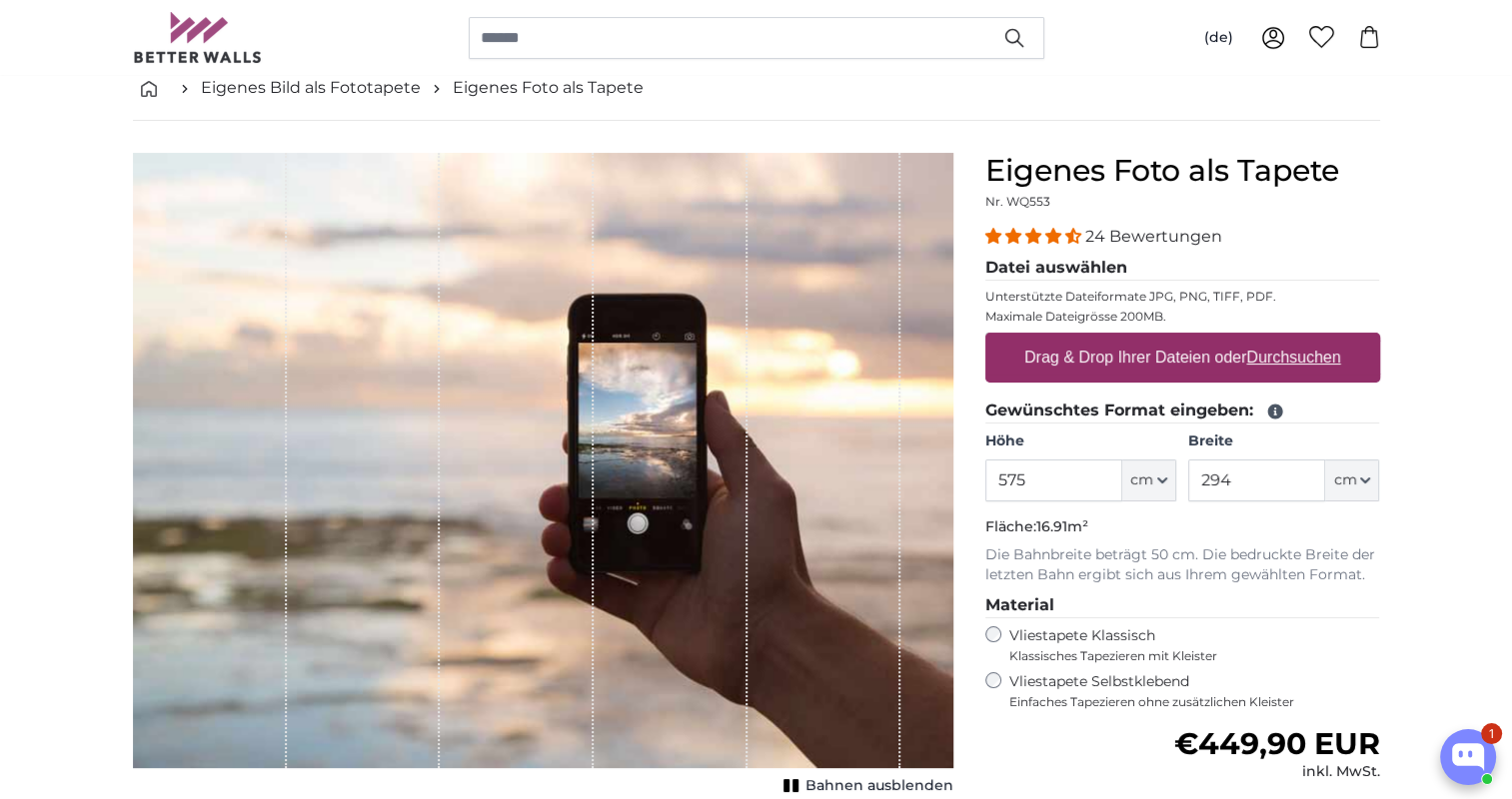 click on "Durchsuchen" at bounding box center [1293, 357] 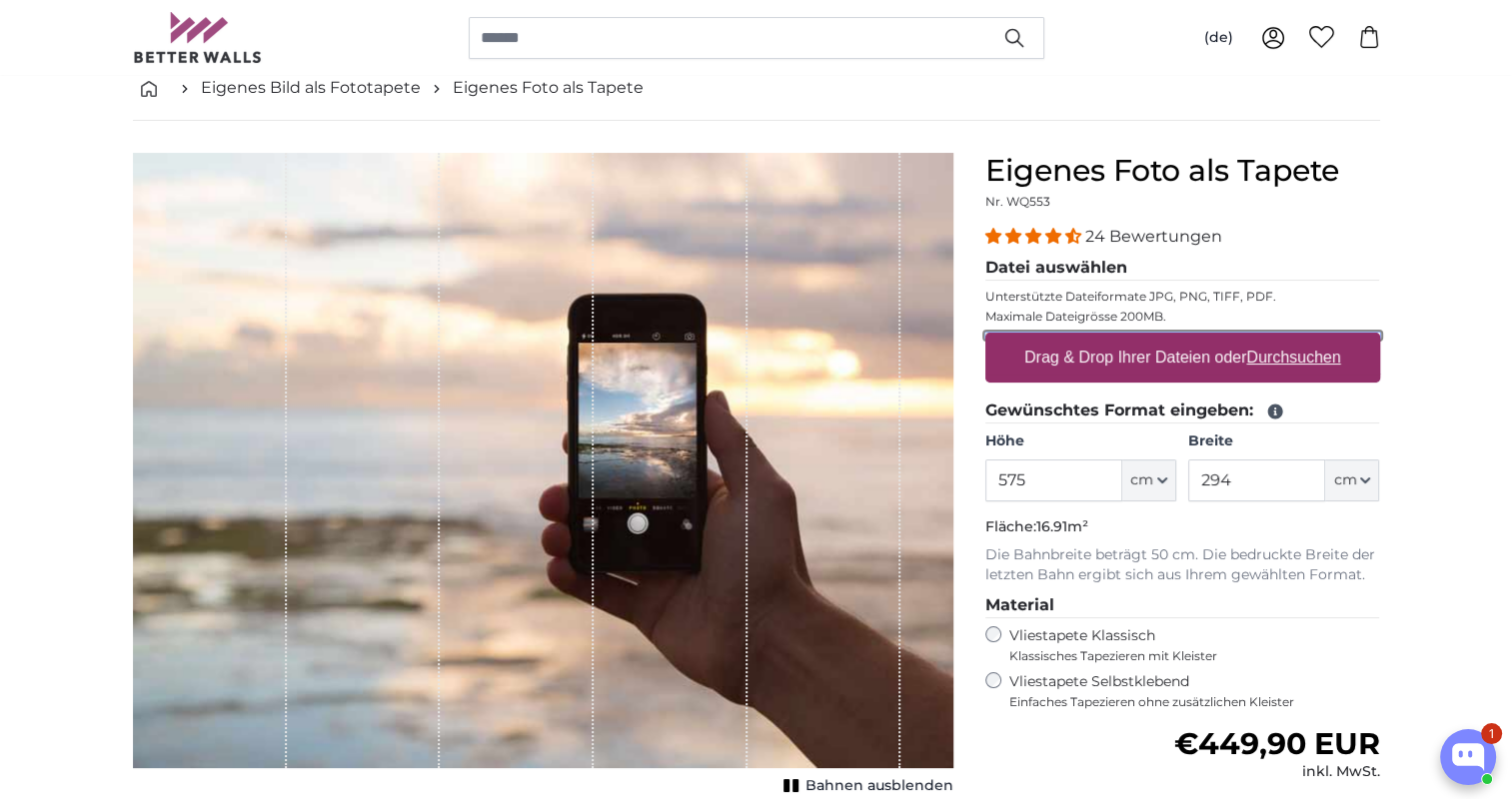 click on "Drag & Drop Ihrer Dateien oder  Durchsuchen" at bounding box center [1182, 336] 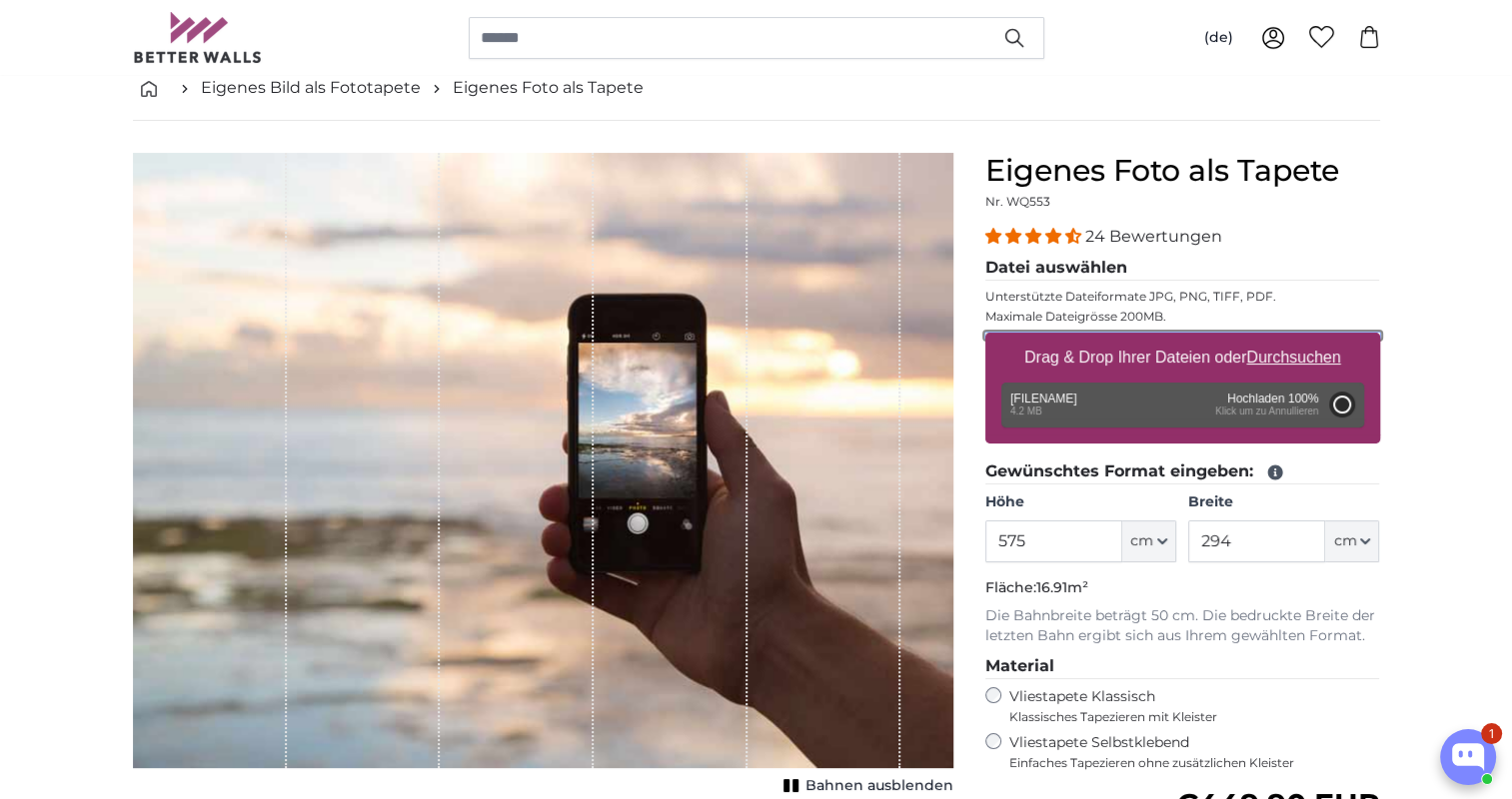 type on "104" 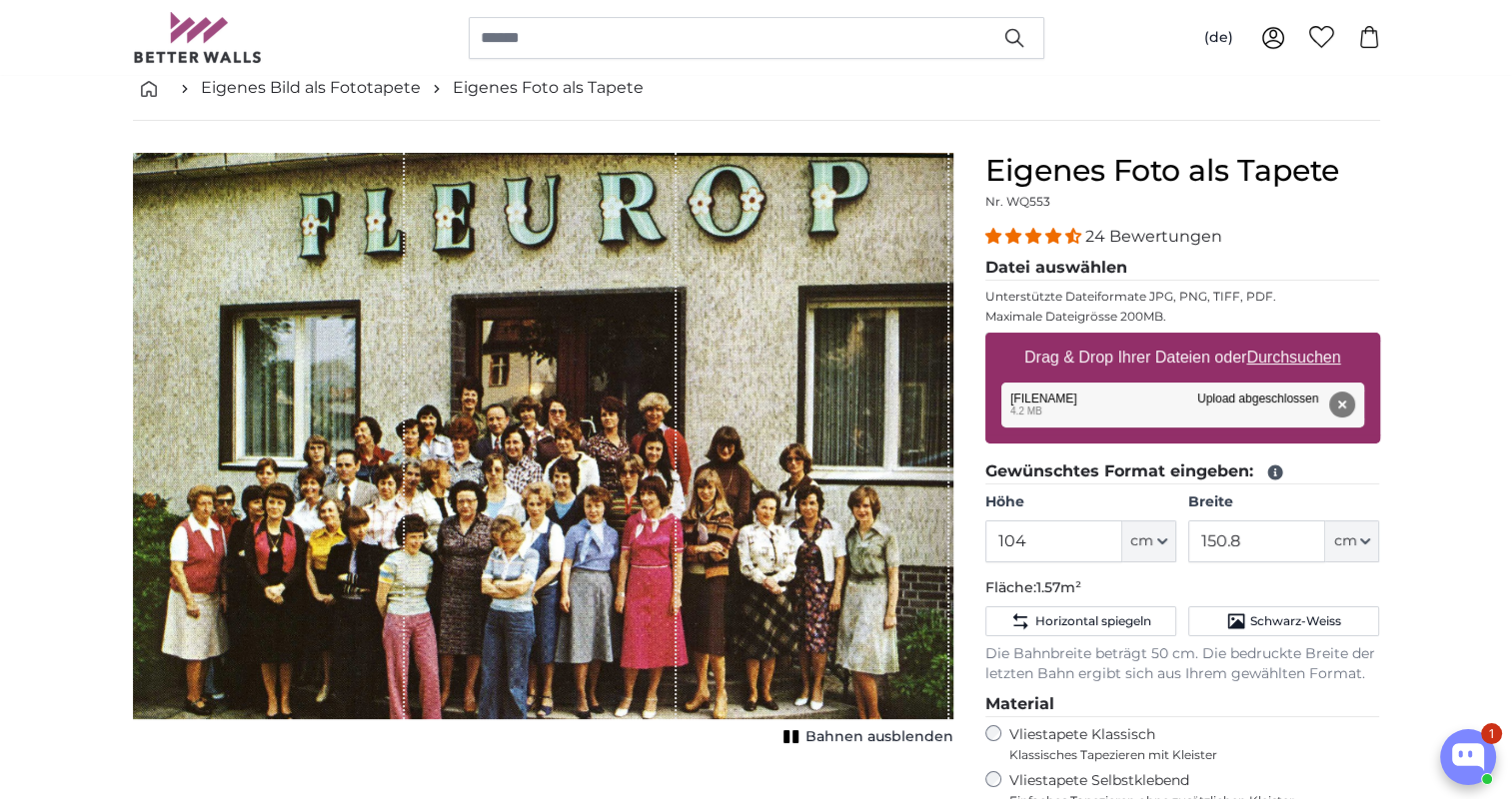drag, startPoint x: 609, startPoint y: 562, endPoint x: 616, endPoint y: 459, distance: 103.23759 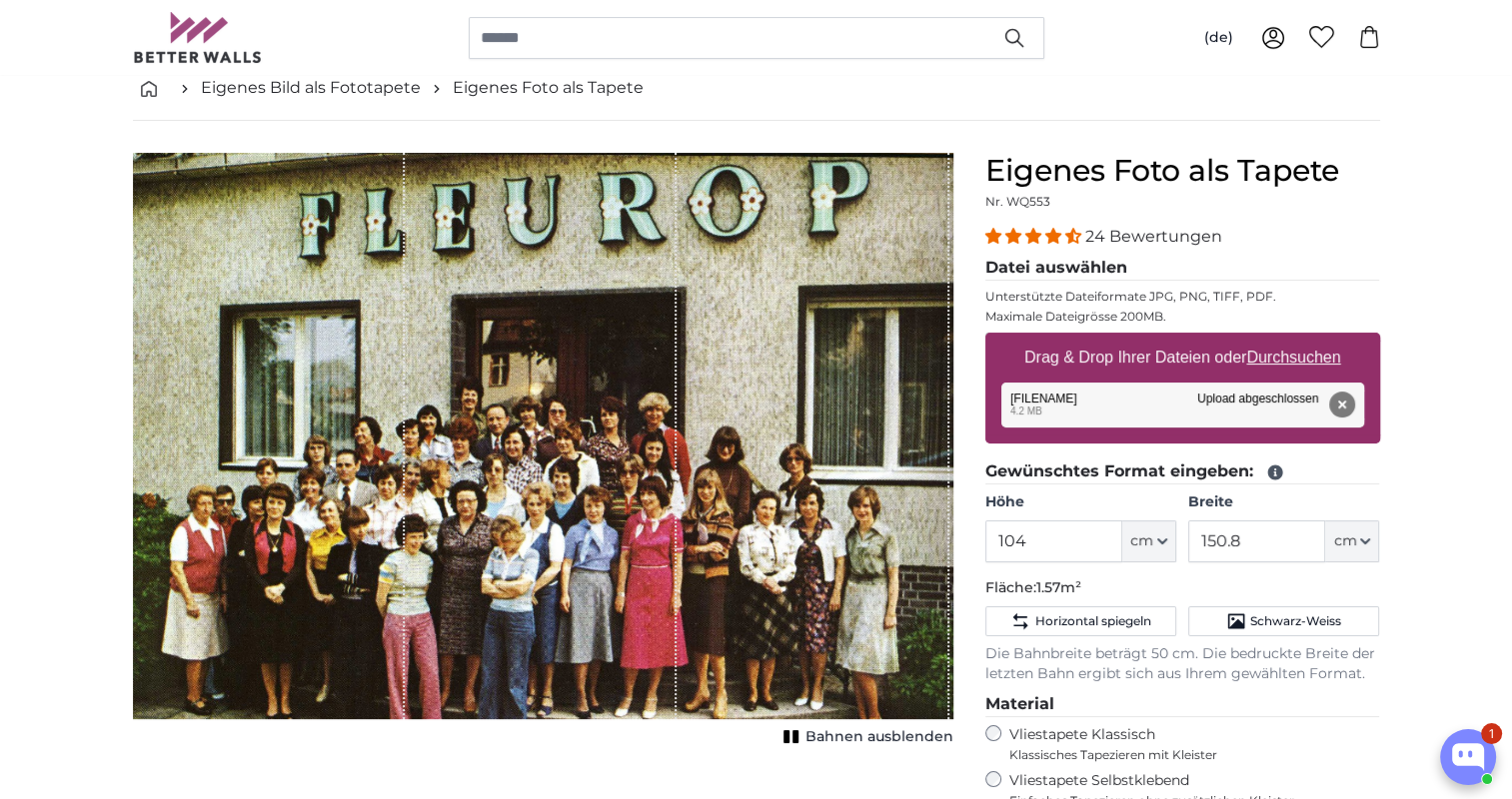 click 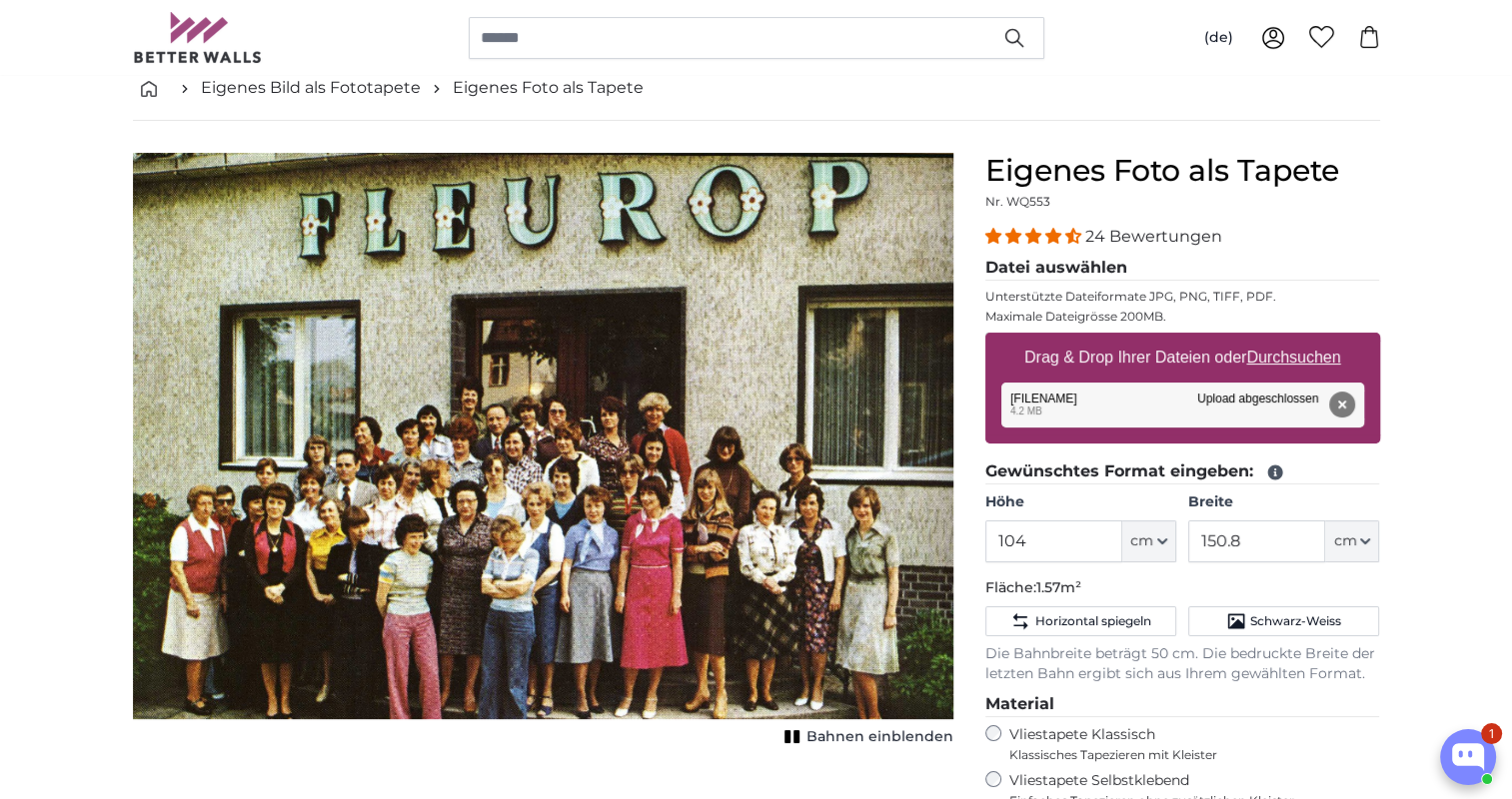 click 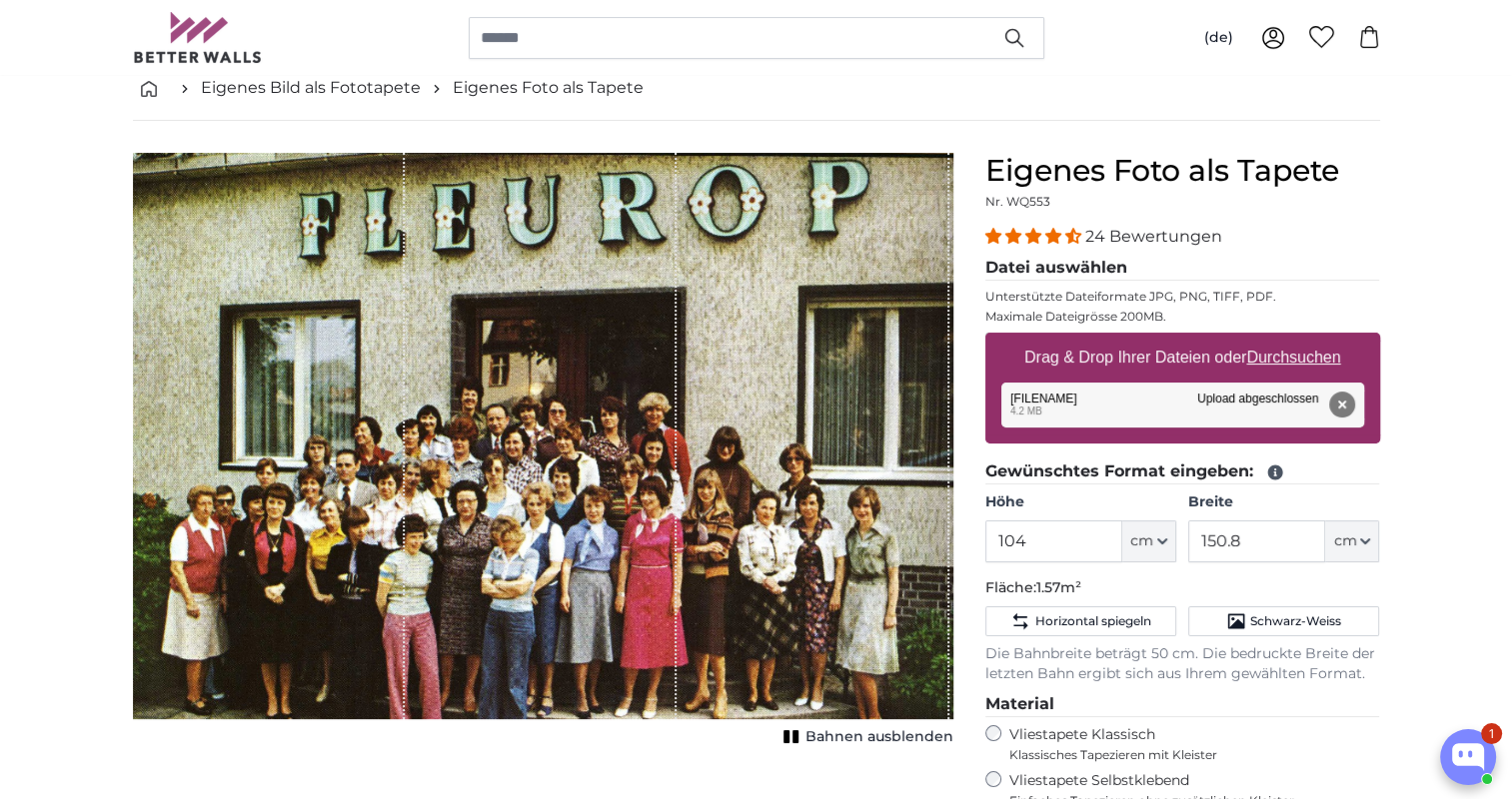 click 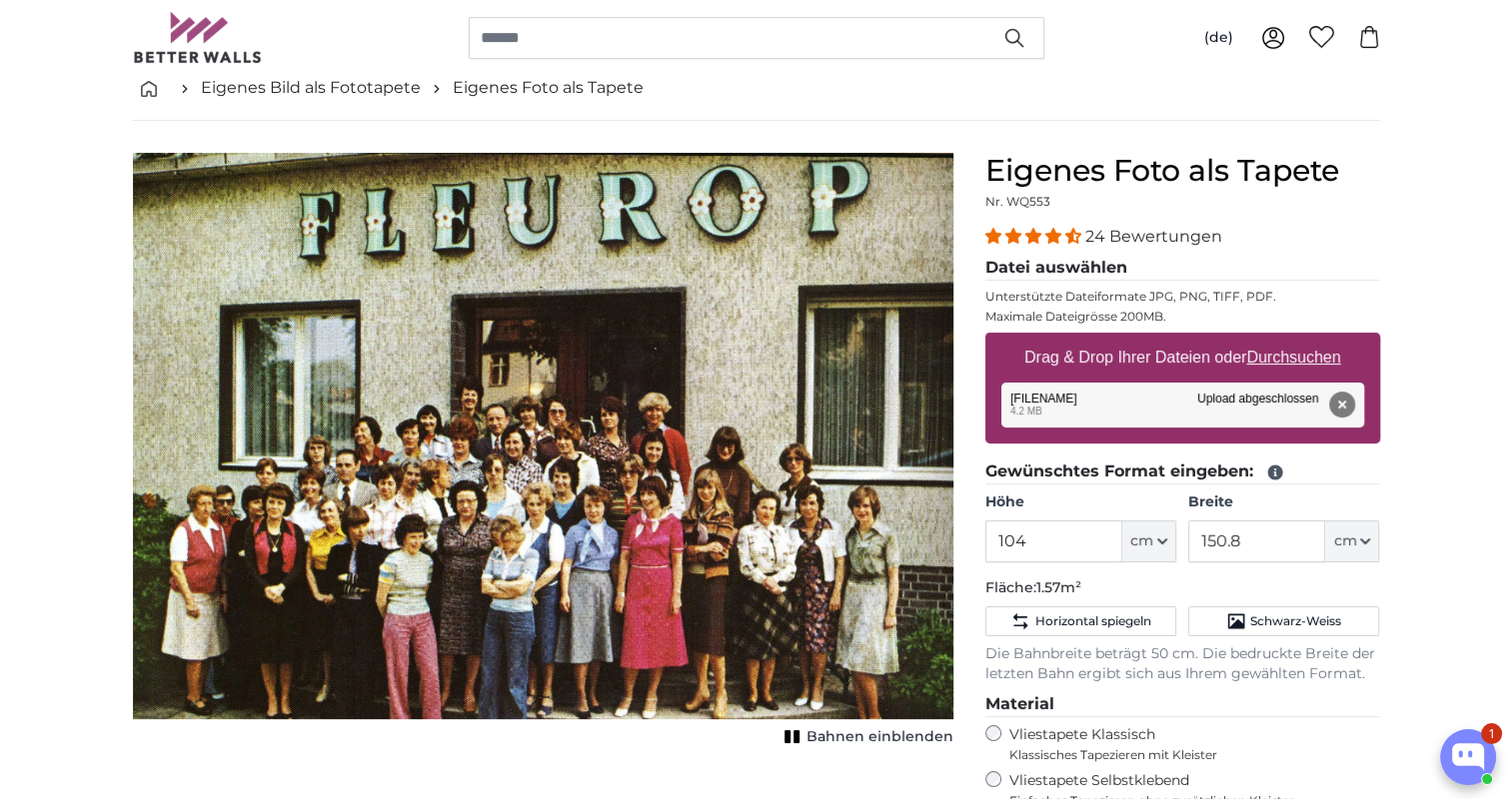 click 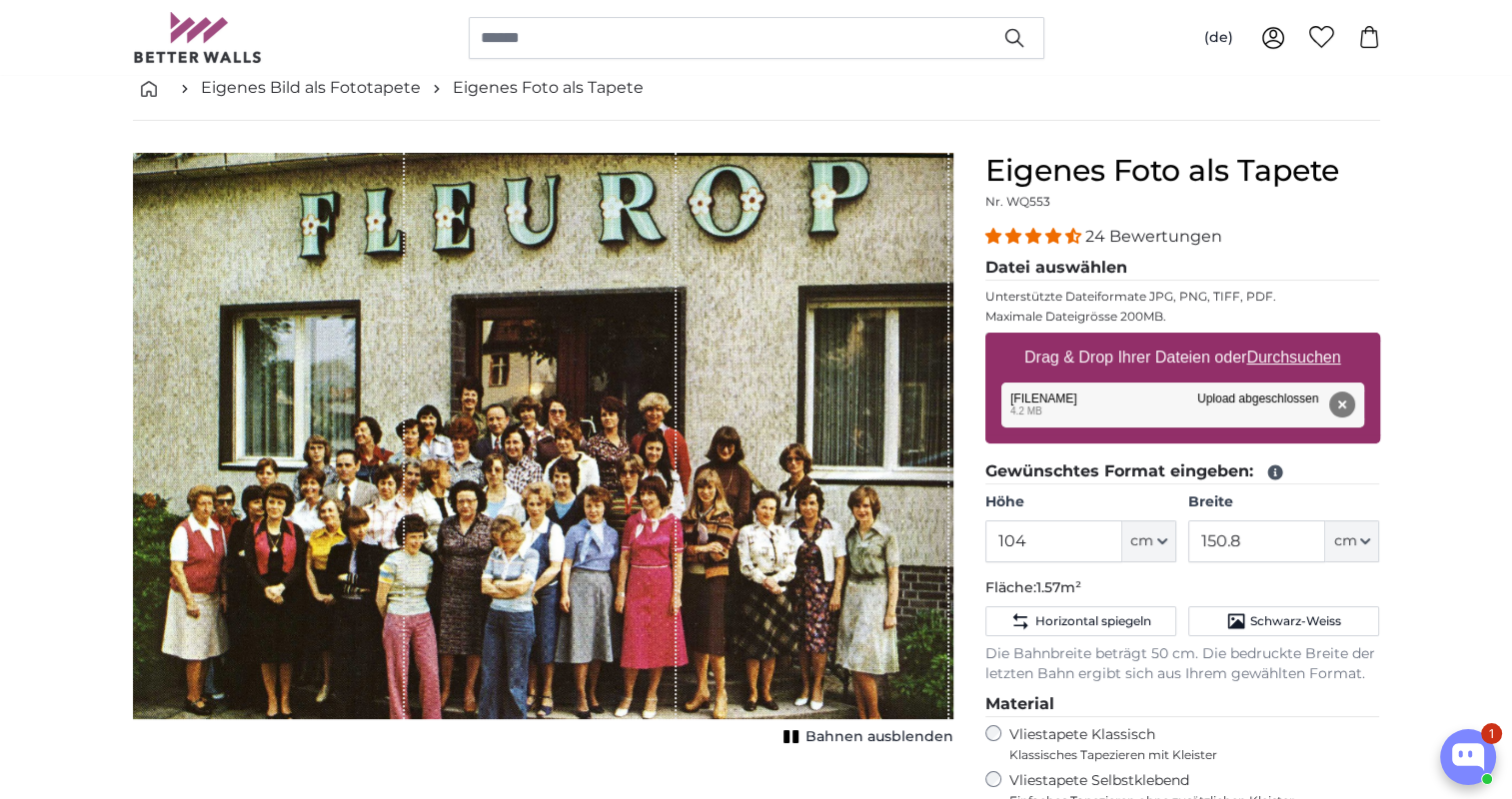 click 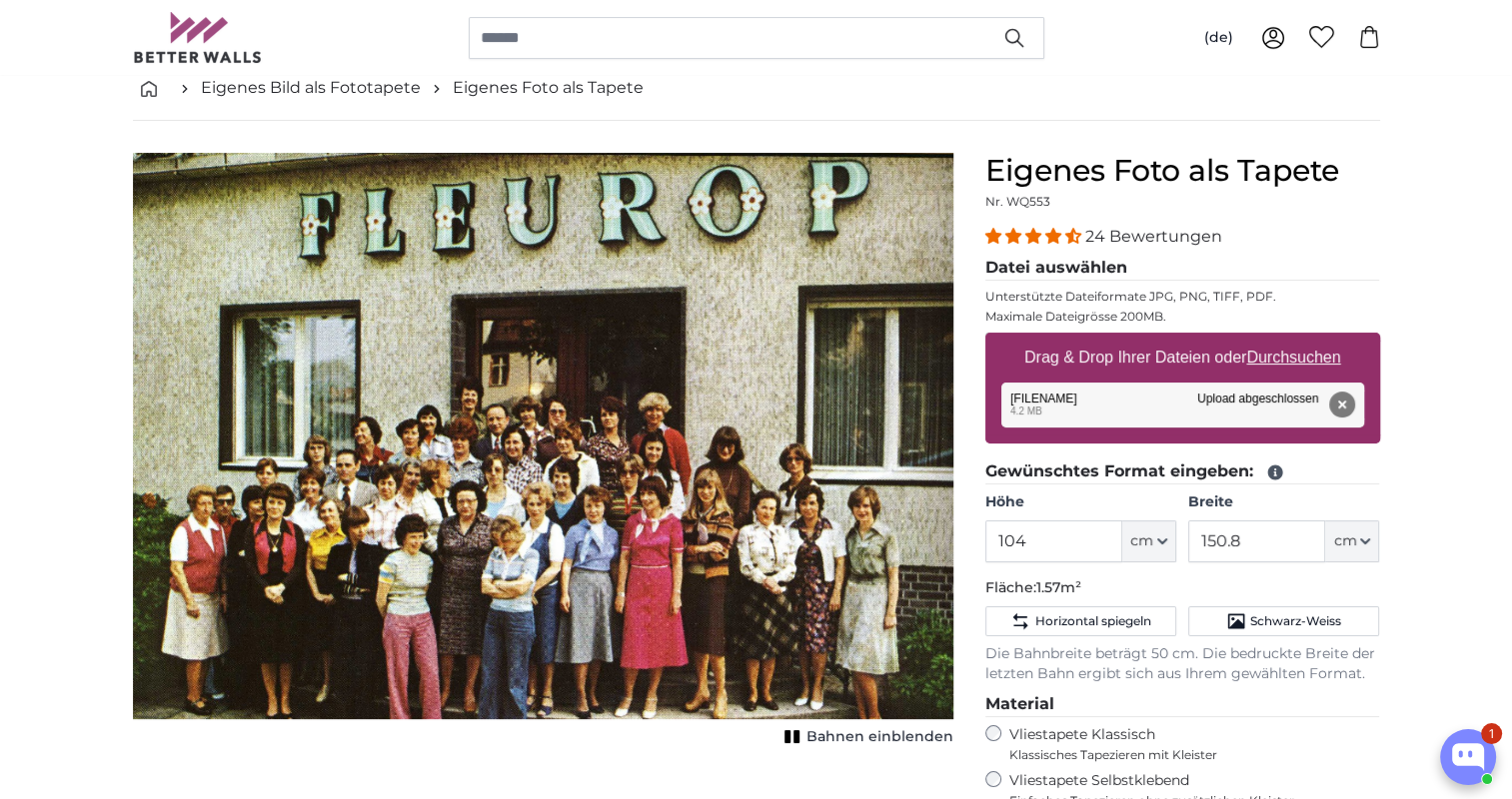 click 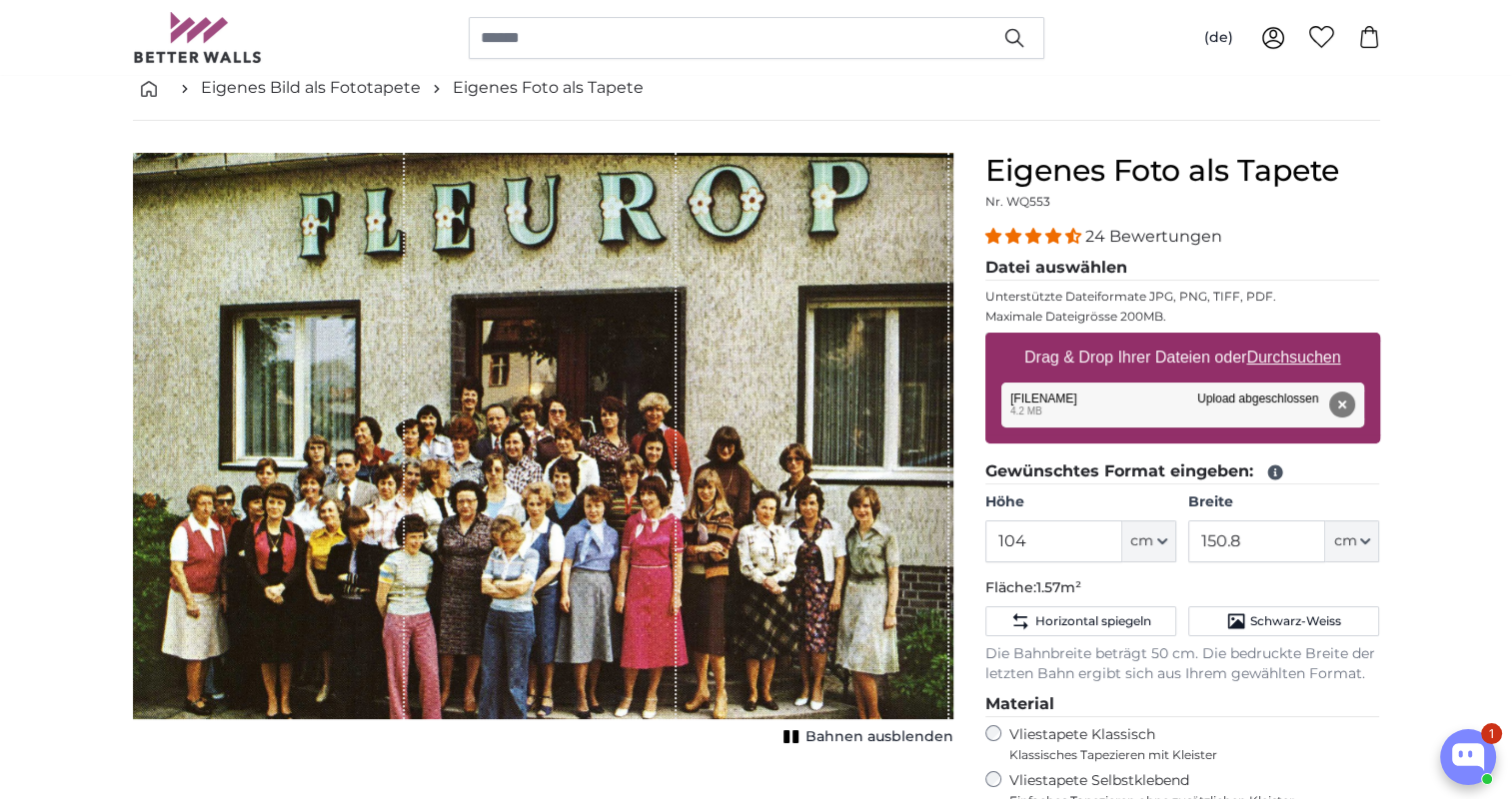 click 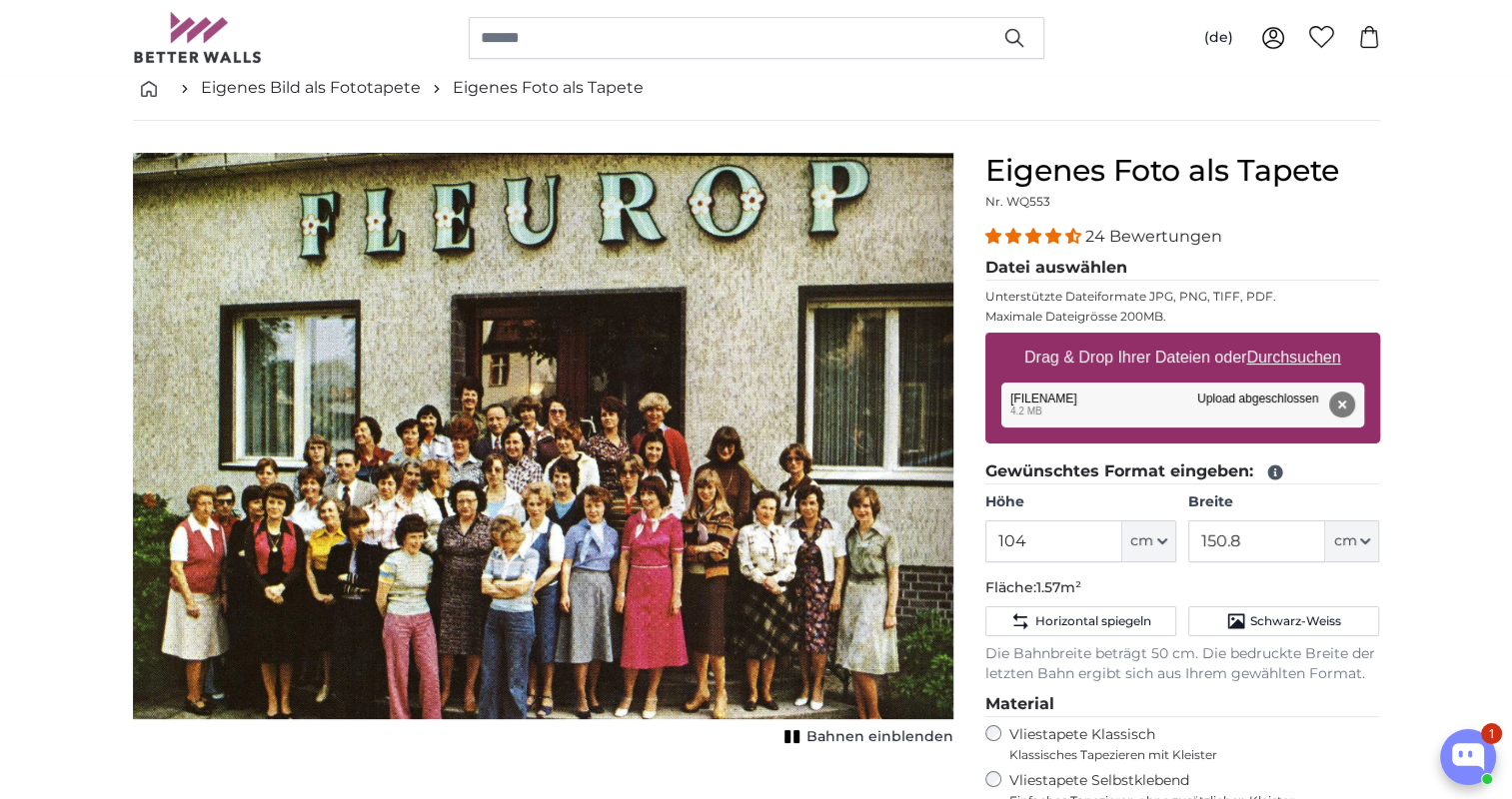 click 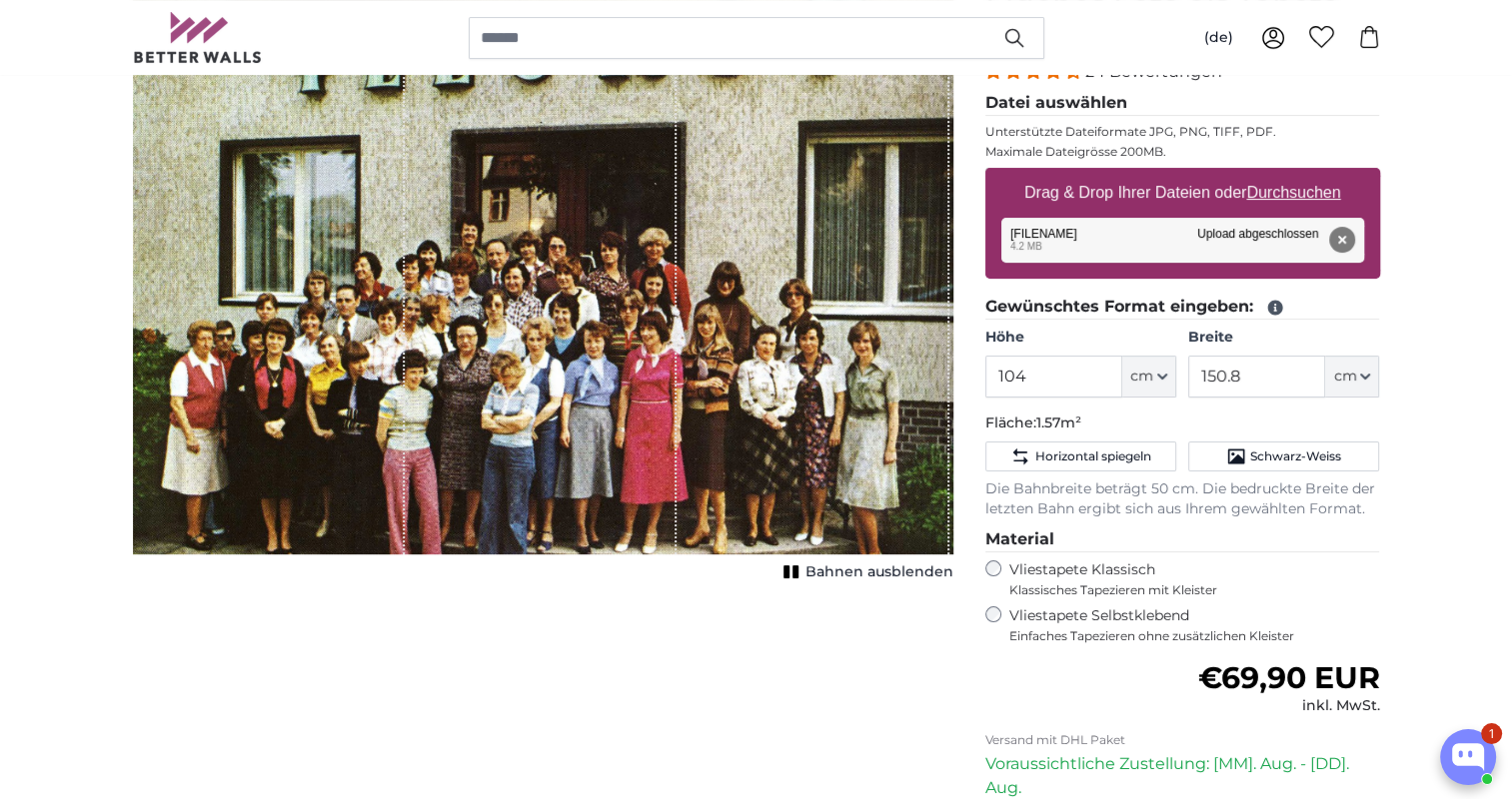 scroll, scrollTop: 271, scrollLeft: 0, axis: vertical 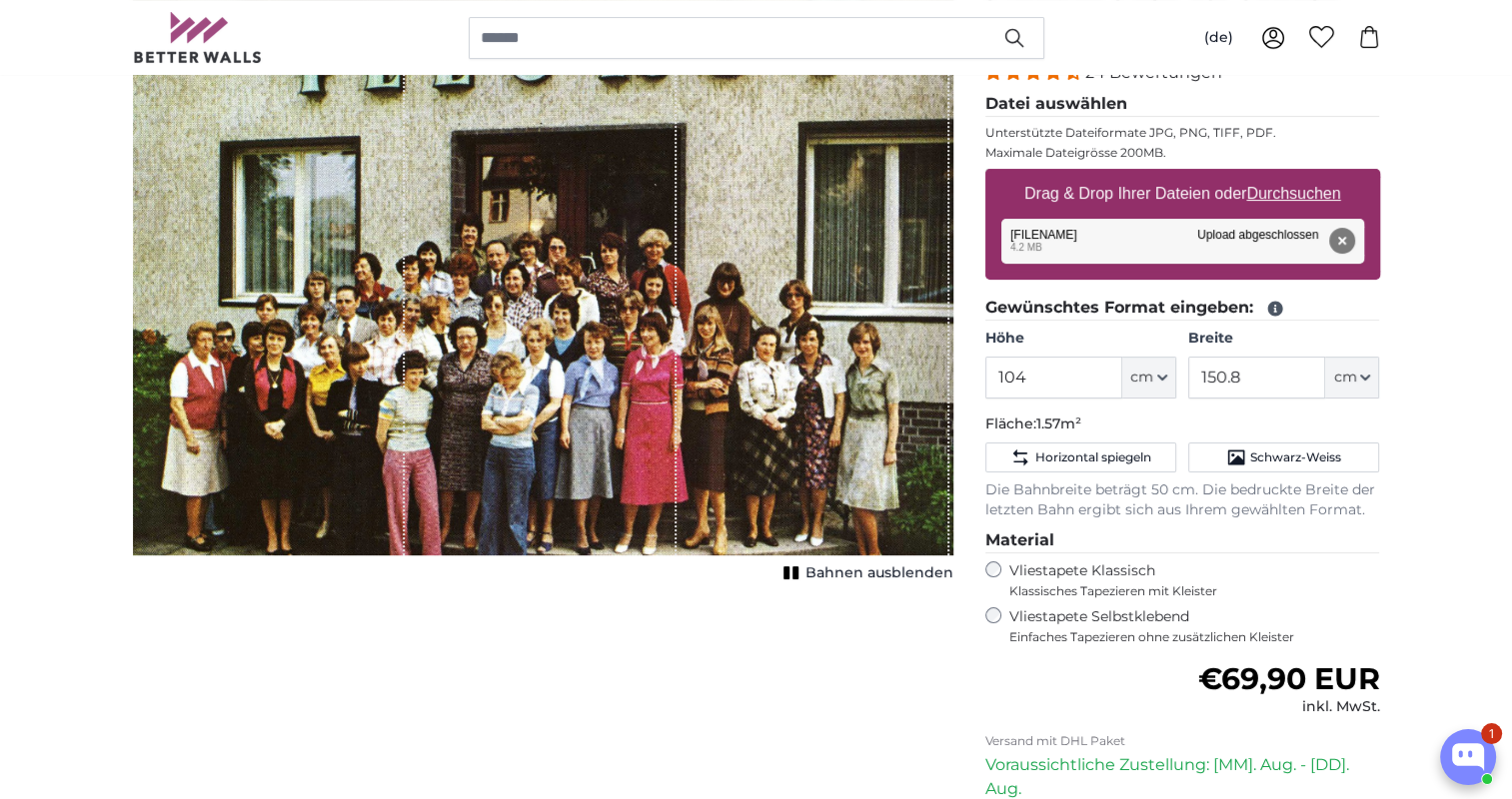 click 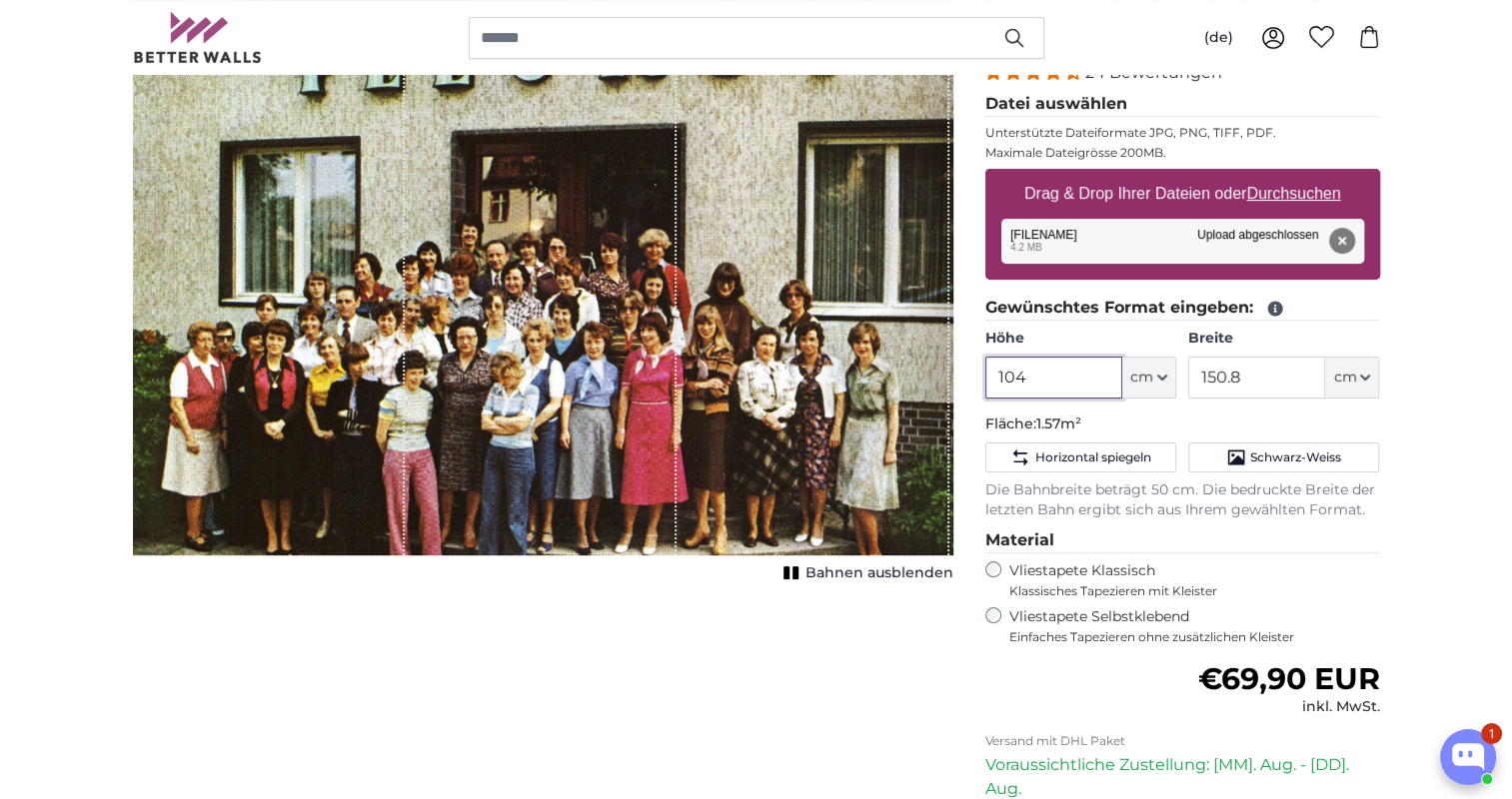 click on "104" at bounding box center [1053, 378] 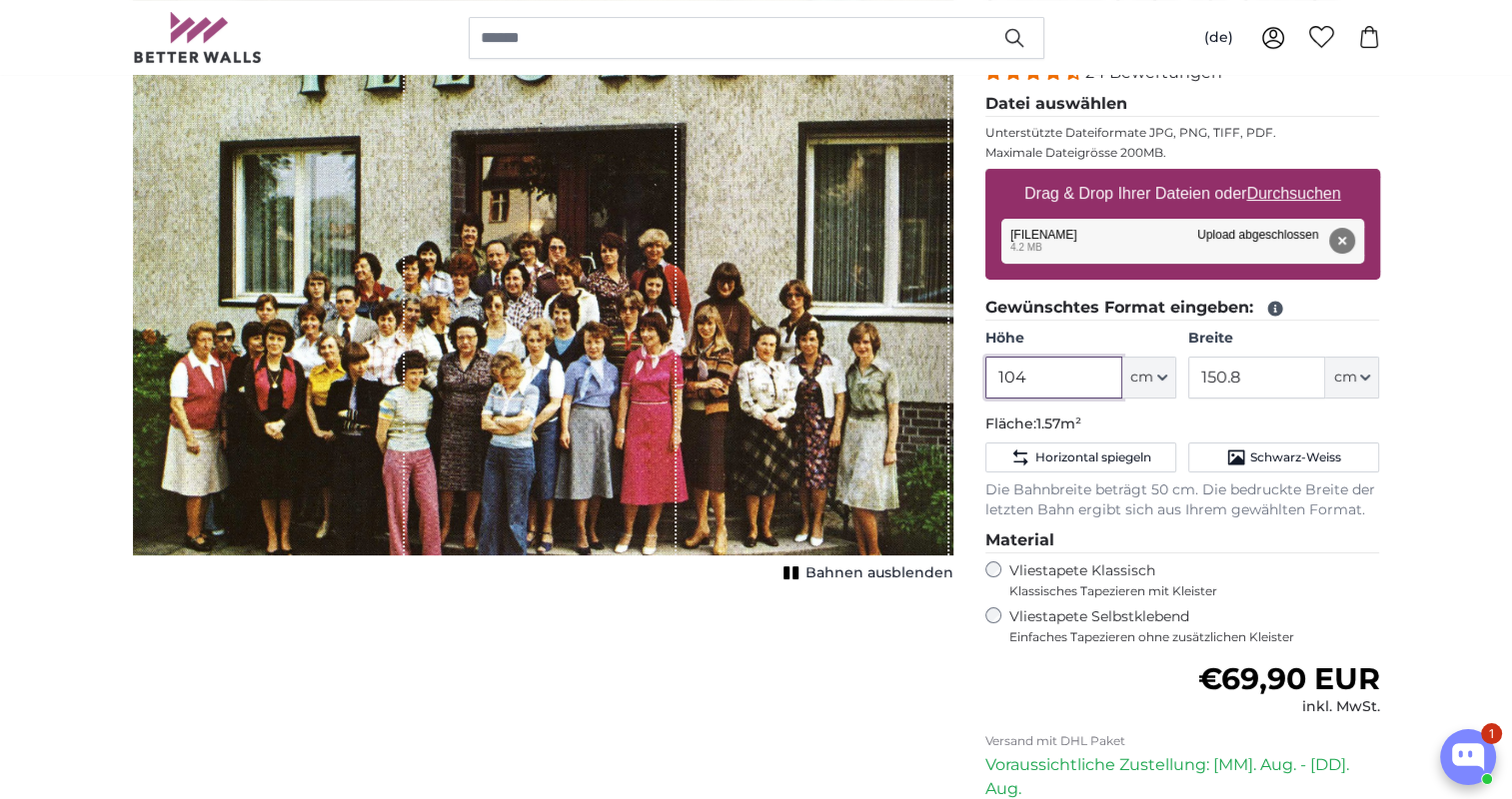 type on "104" 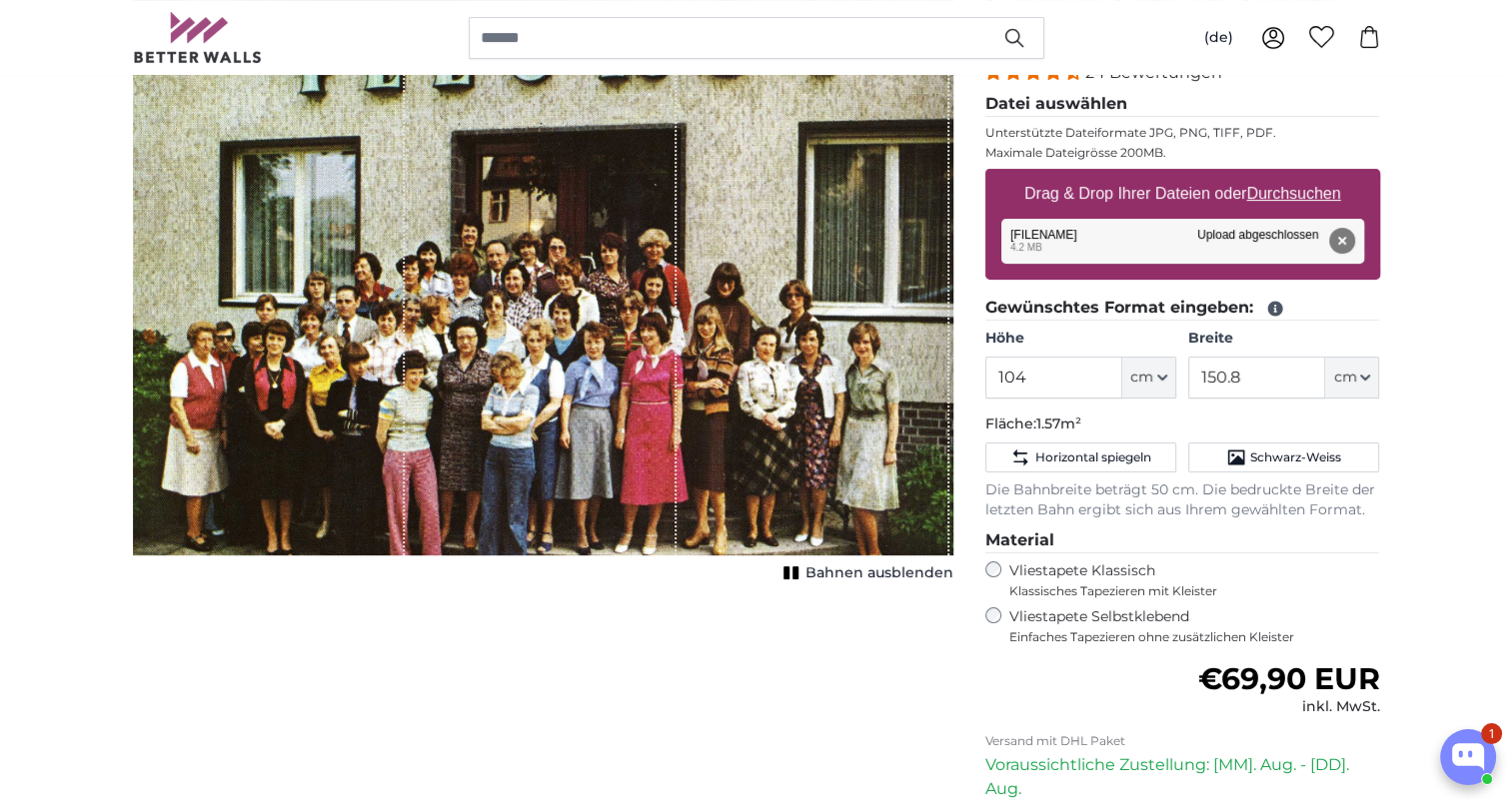 click on "Abbrechen
Bild zuschneiden
Bahnen ausblenden" at bounding box center [543, 500] 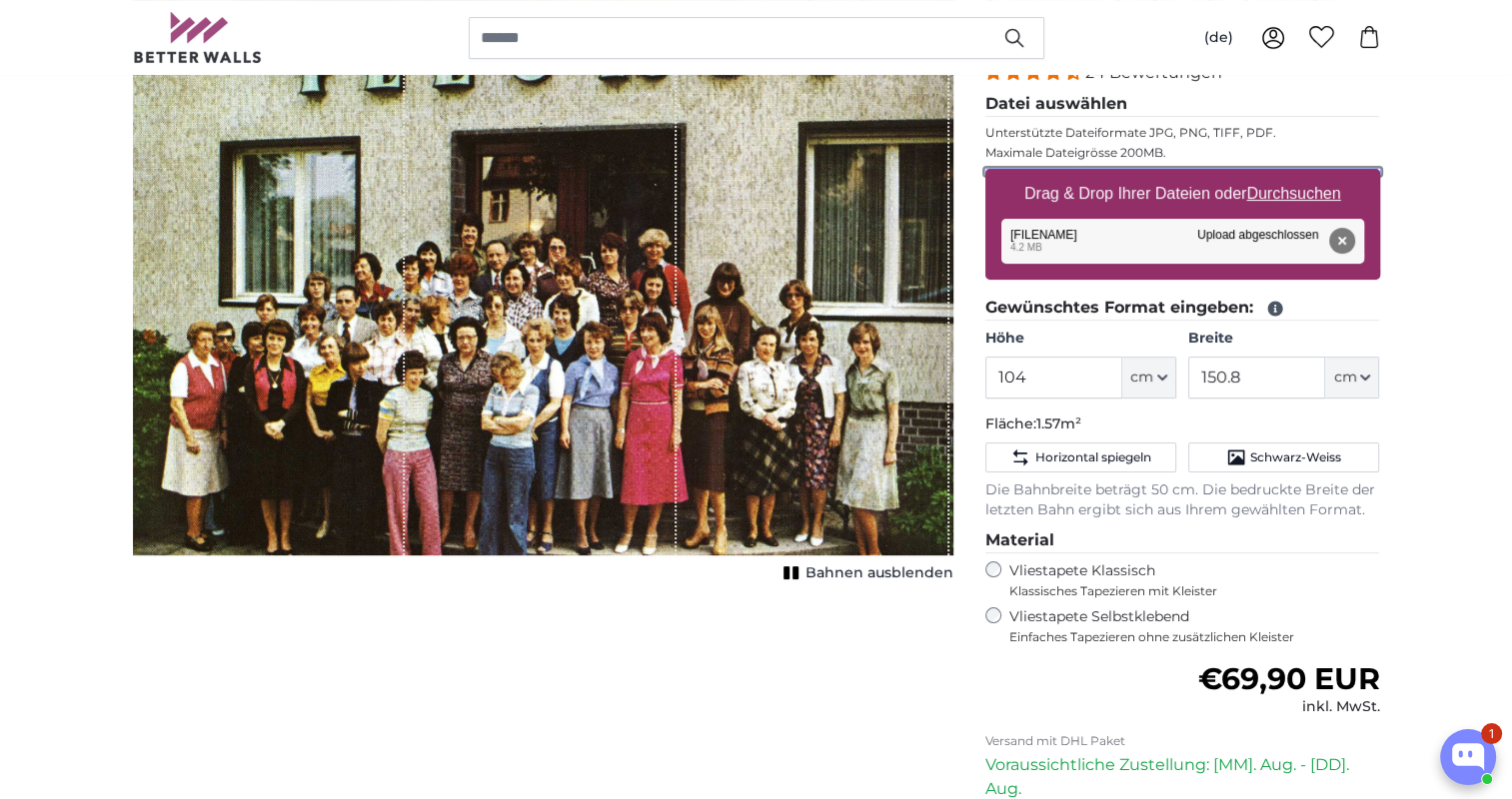 click on "Drag & Drop Ihrer Dateien oder  Durchsuchen" at bounding box center (1182, 172) 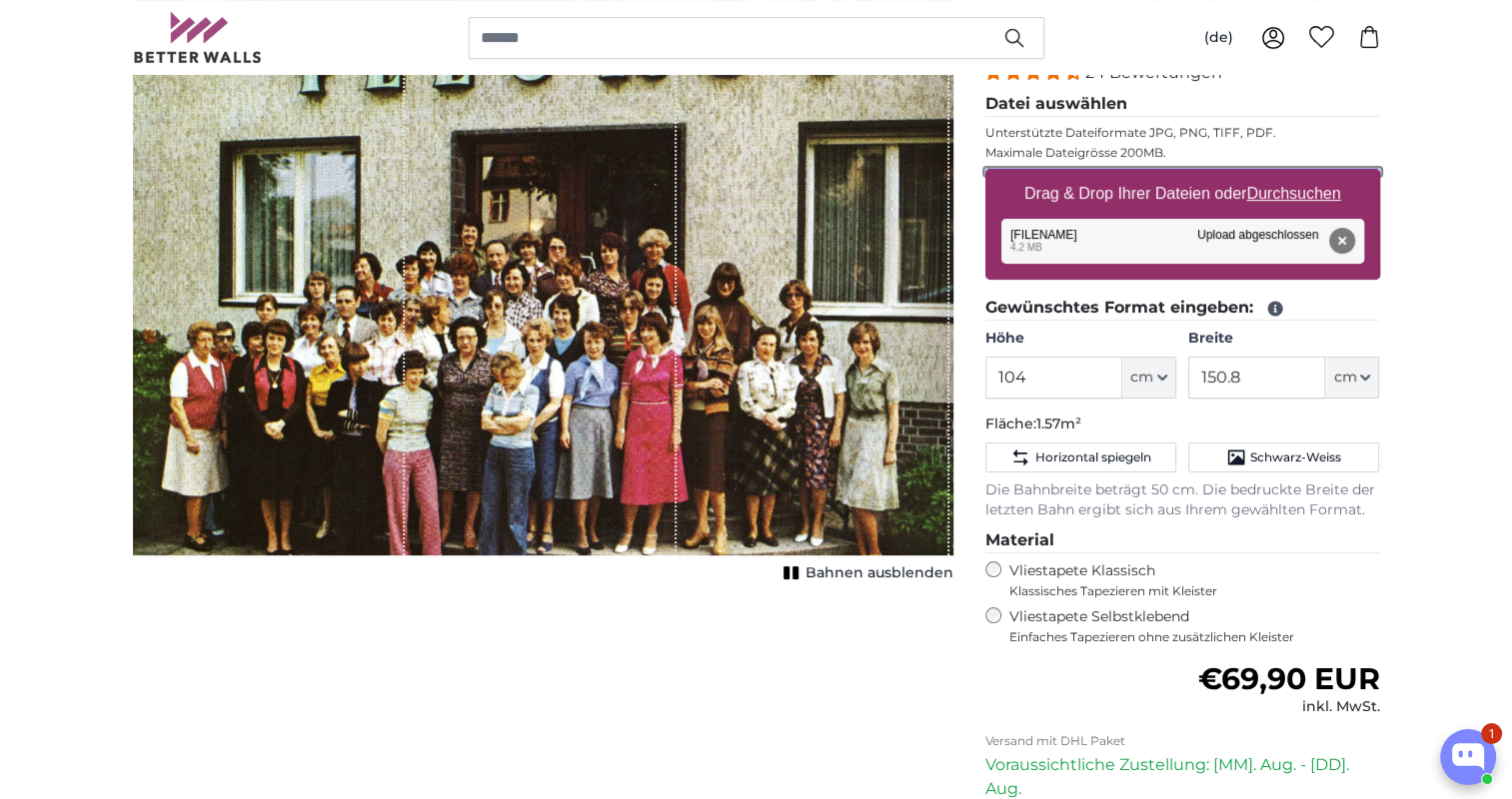 type on "**********" 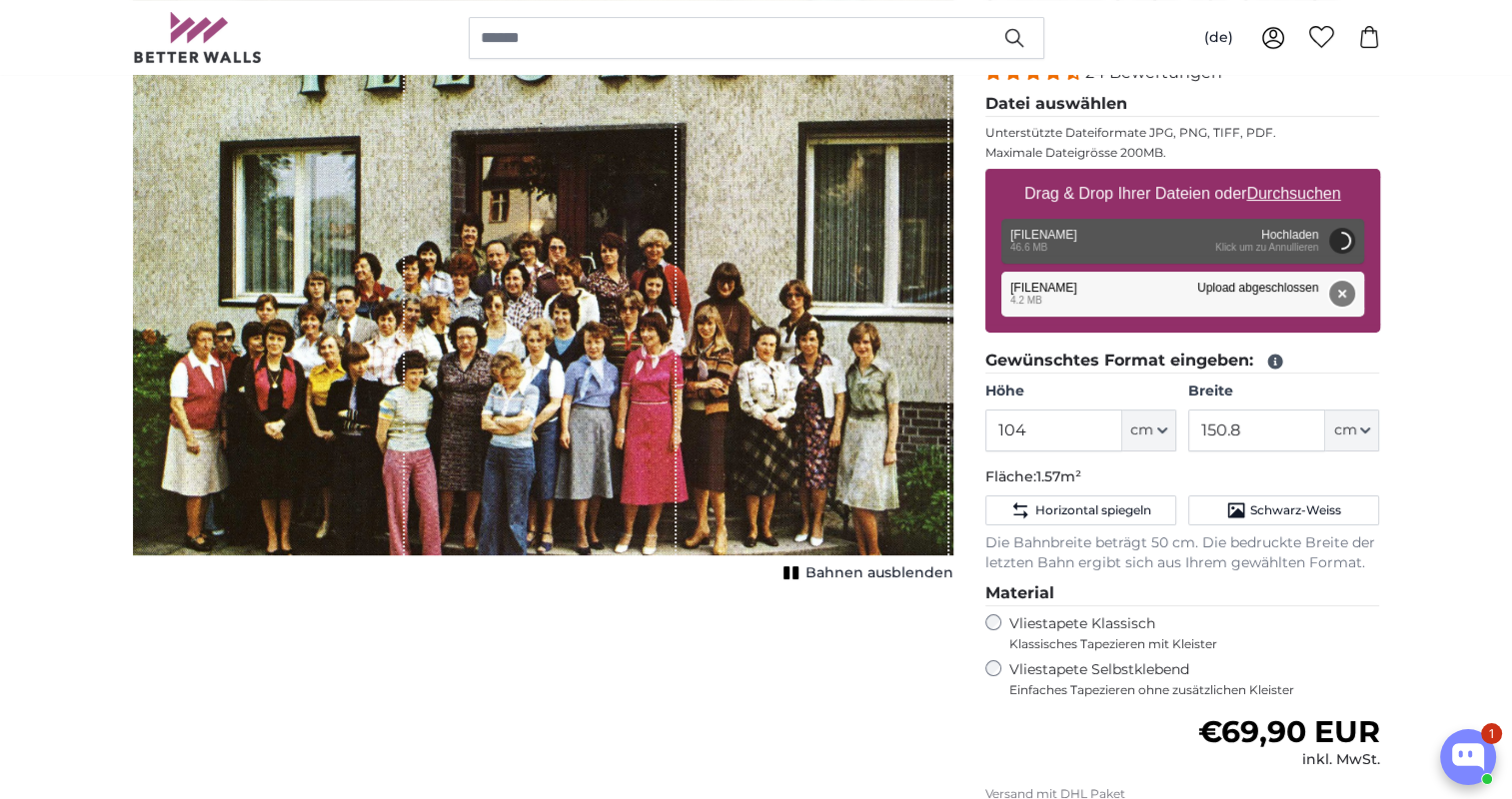 click on "Entfernen" at bounding box center (1341, 294) 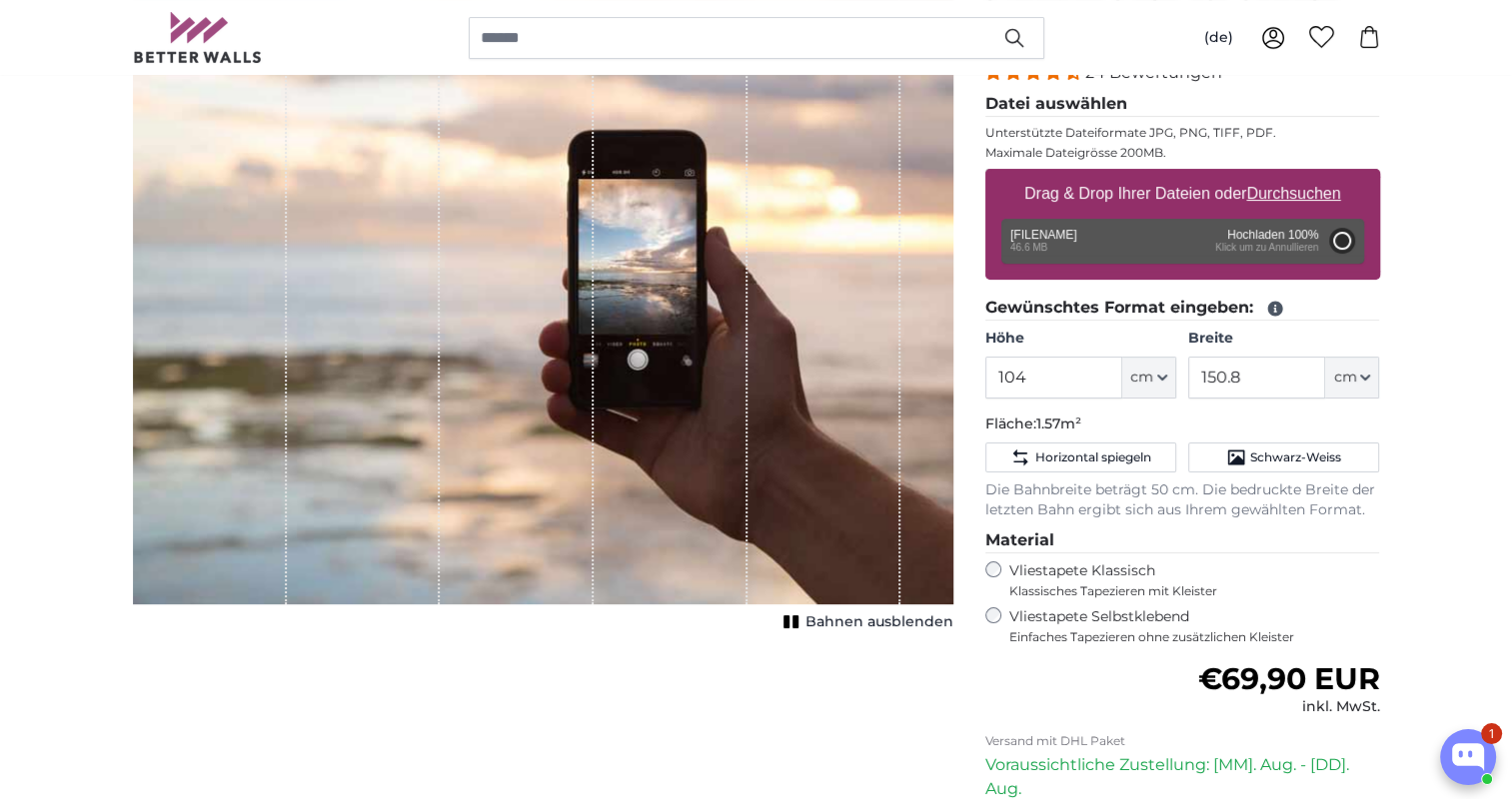 type on "[NUMBER]" 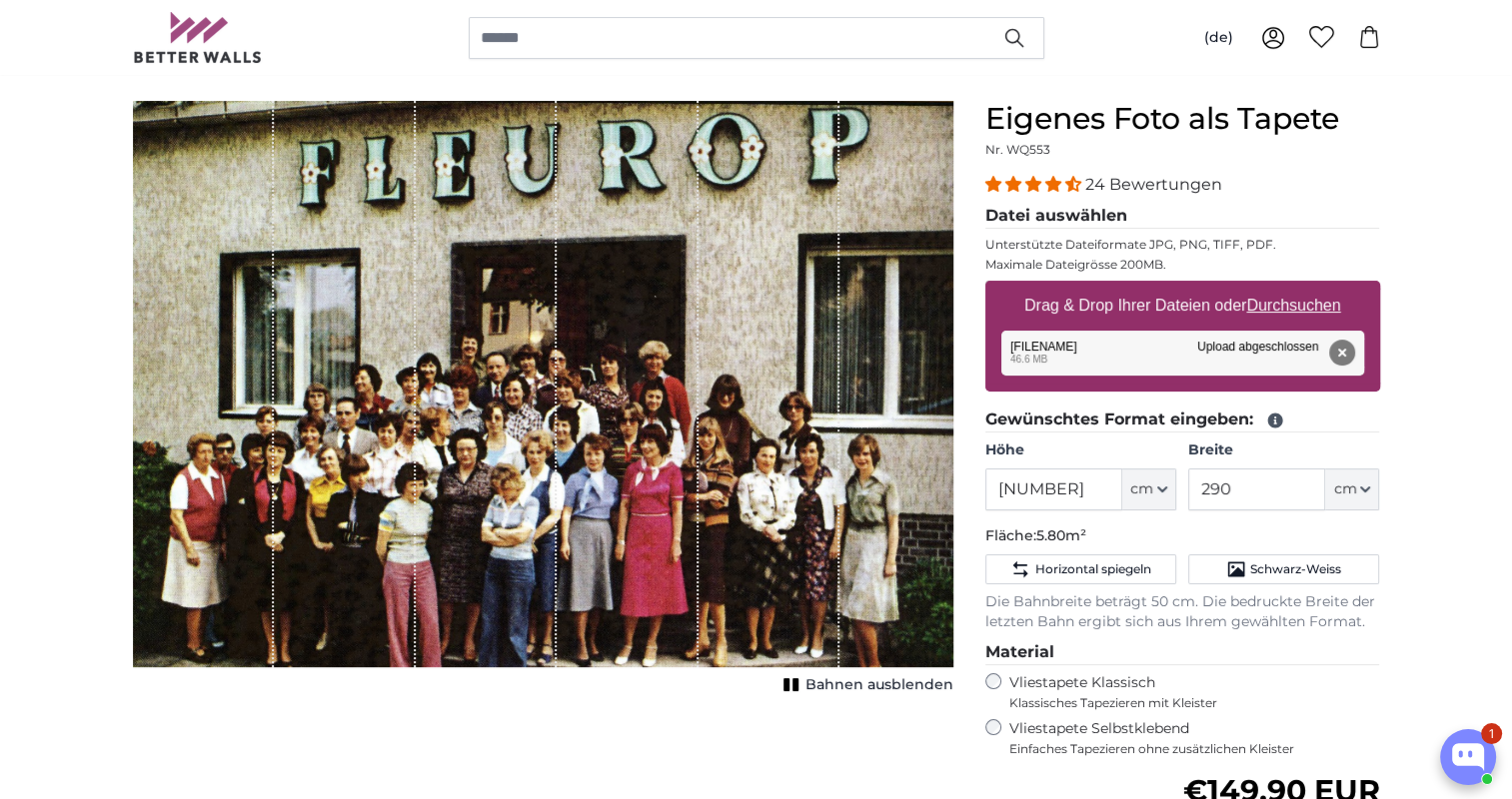 scroll, scrollTop: 131, scrollLeft: 0, axis: vertical 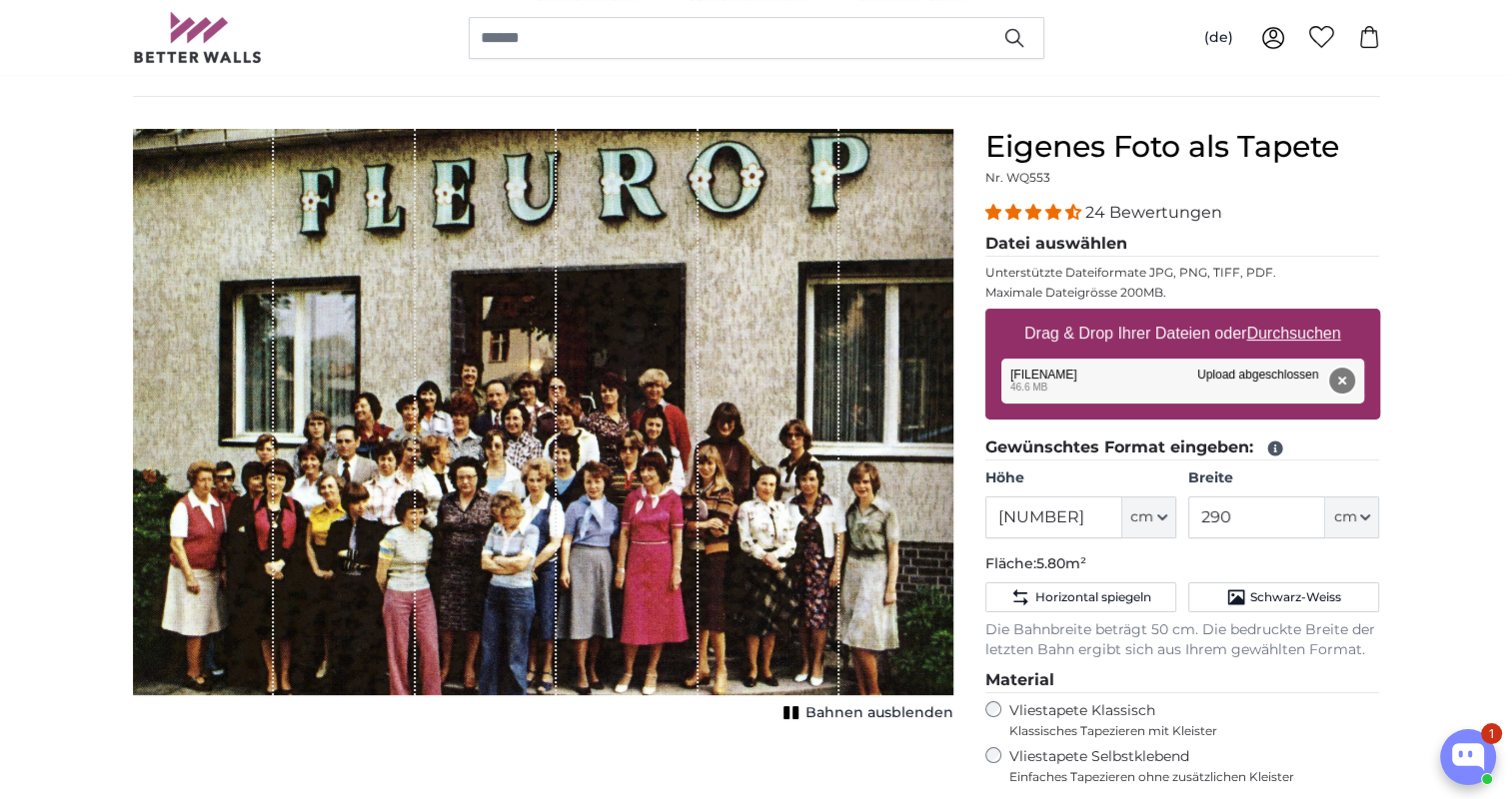 click on "Entfernen" at bounding box center [1341, 381] 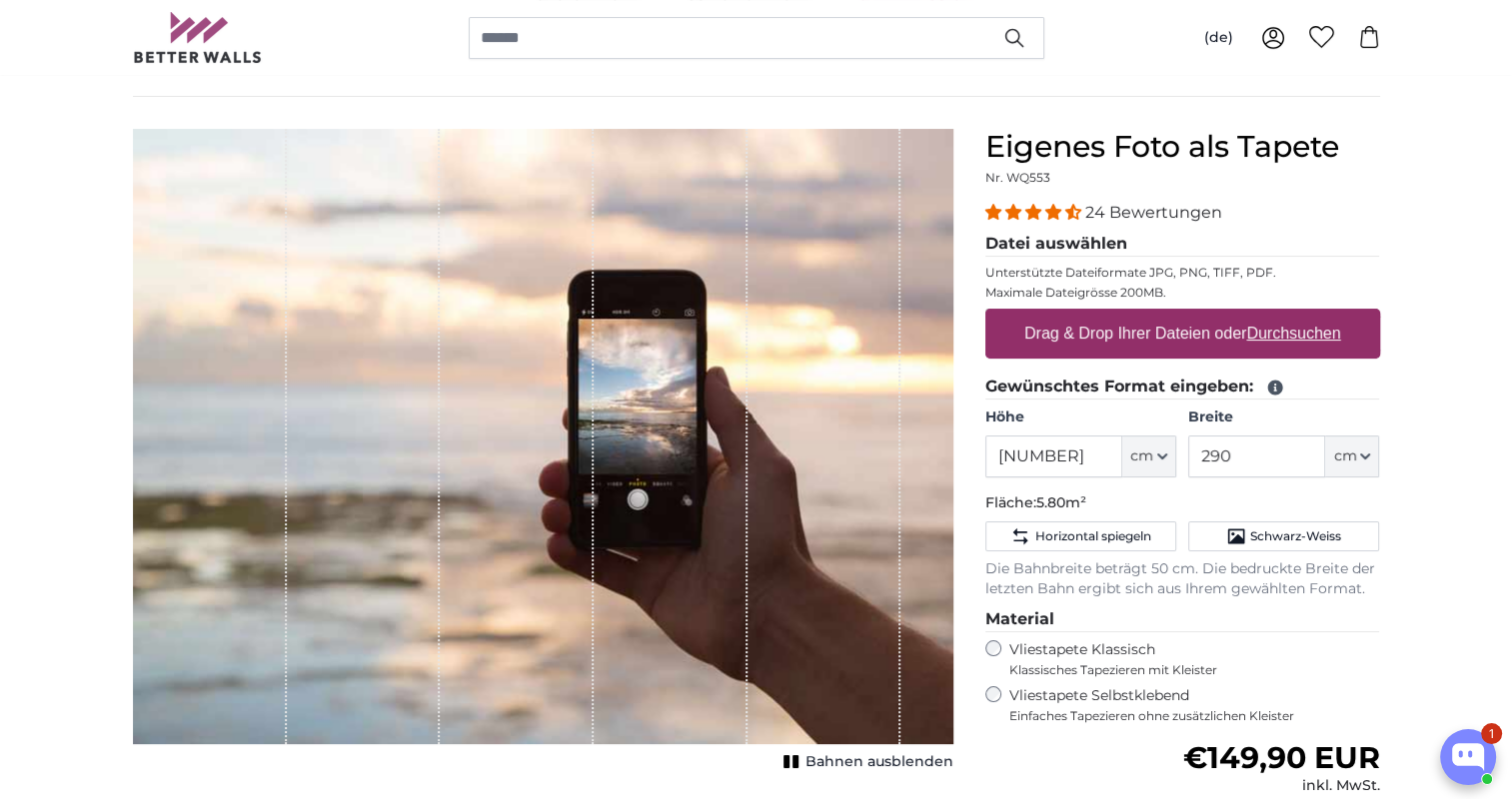 click on "Durchsuchen" at bounding box center (1293, 333) 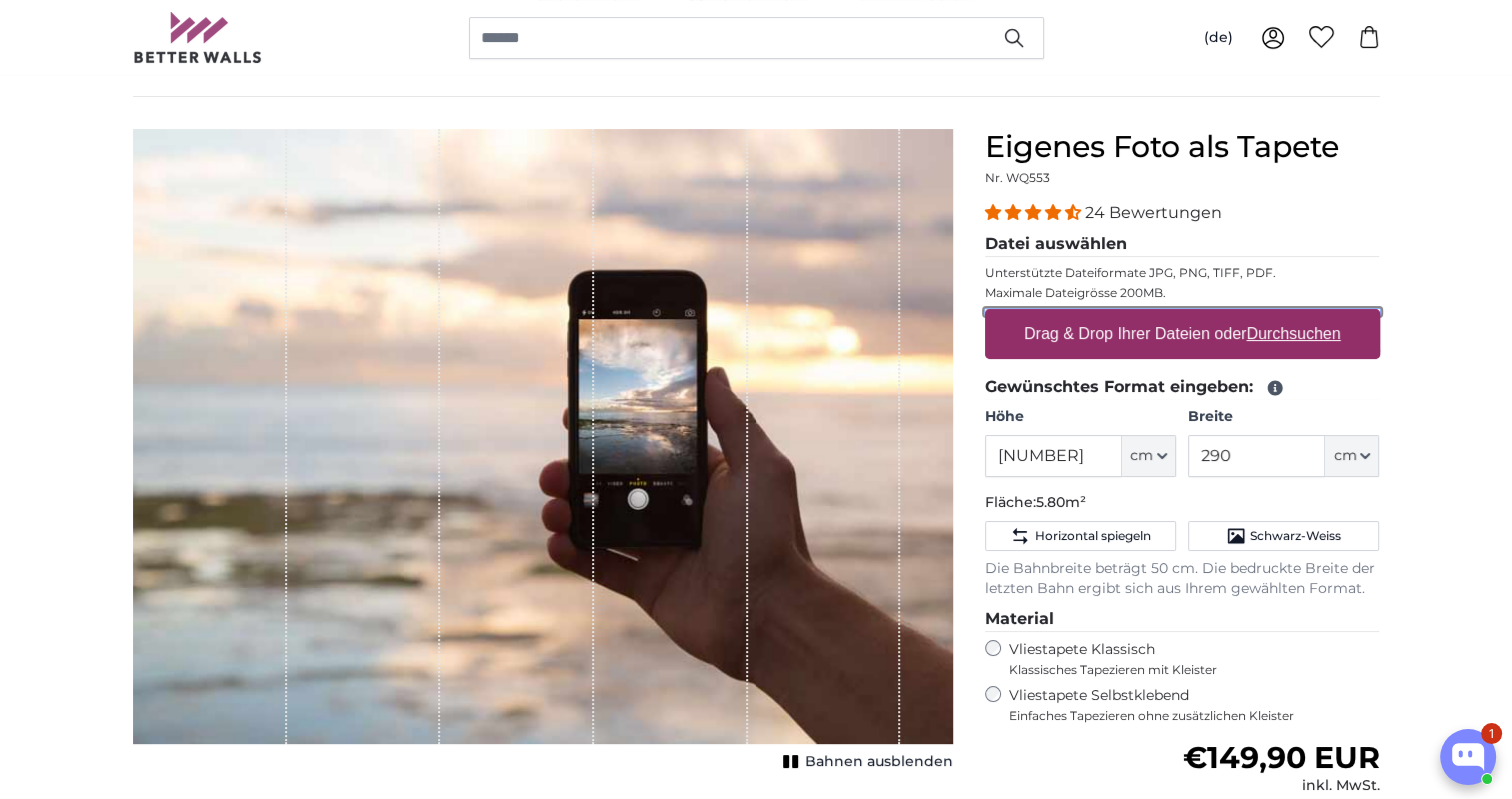 type on "**********" 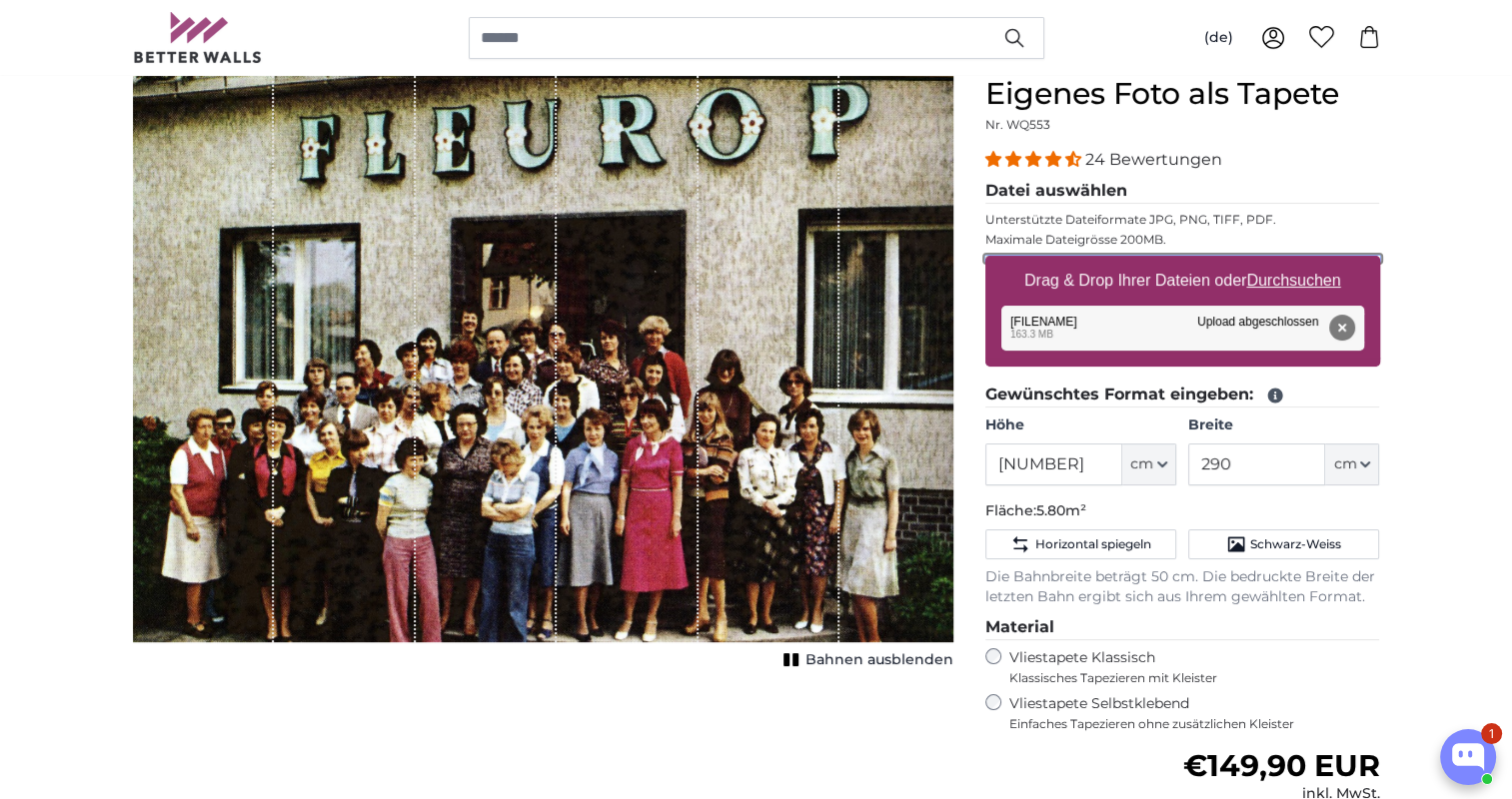 scroll, scrollTop: 174, scrollLeft: 0, axis: vertical 